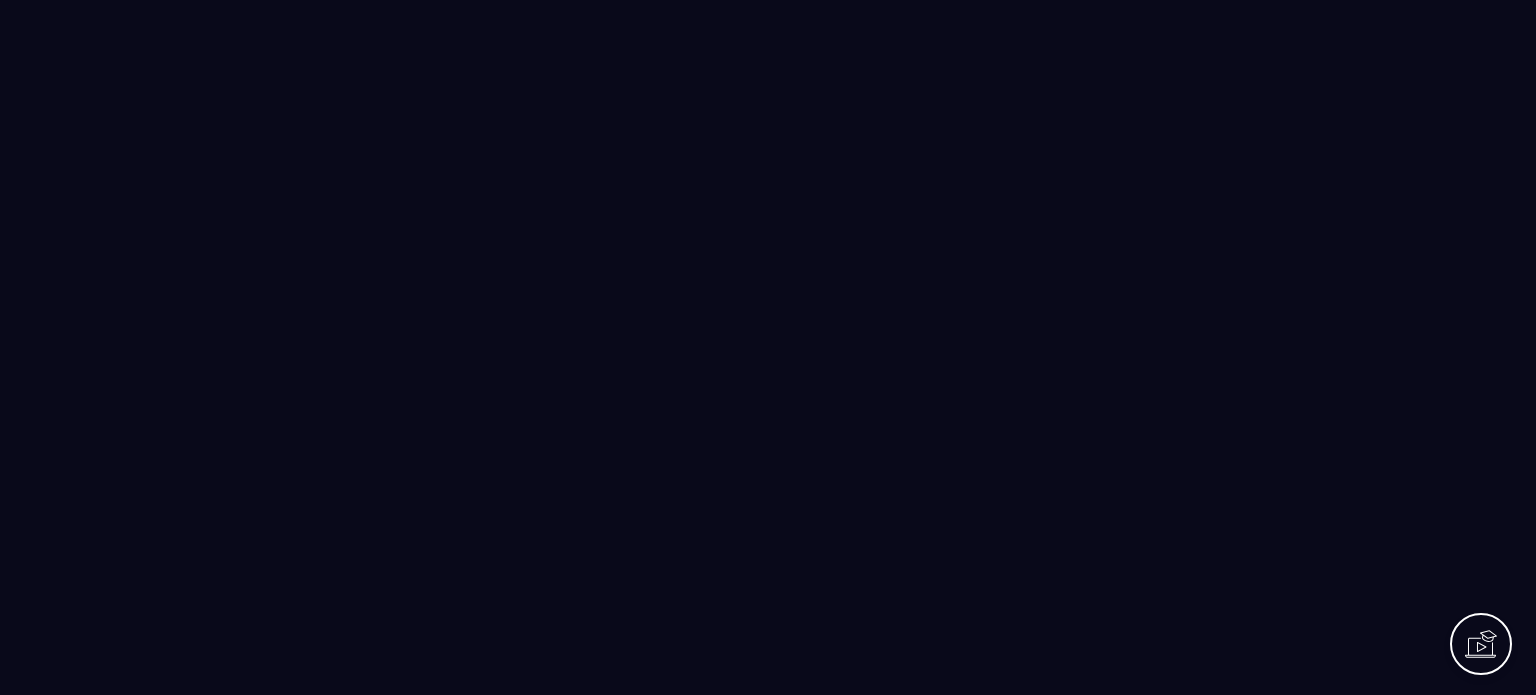 scroll, scrollTop: 0, scrollLeft: 0, axis: both 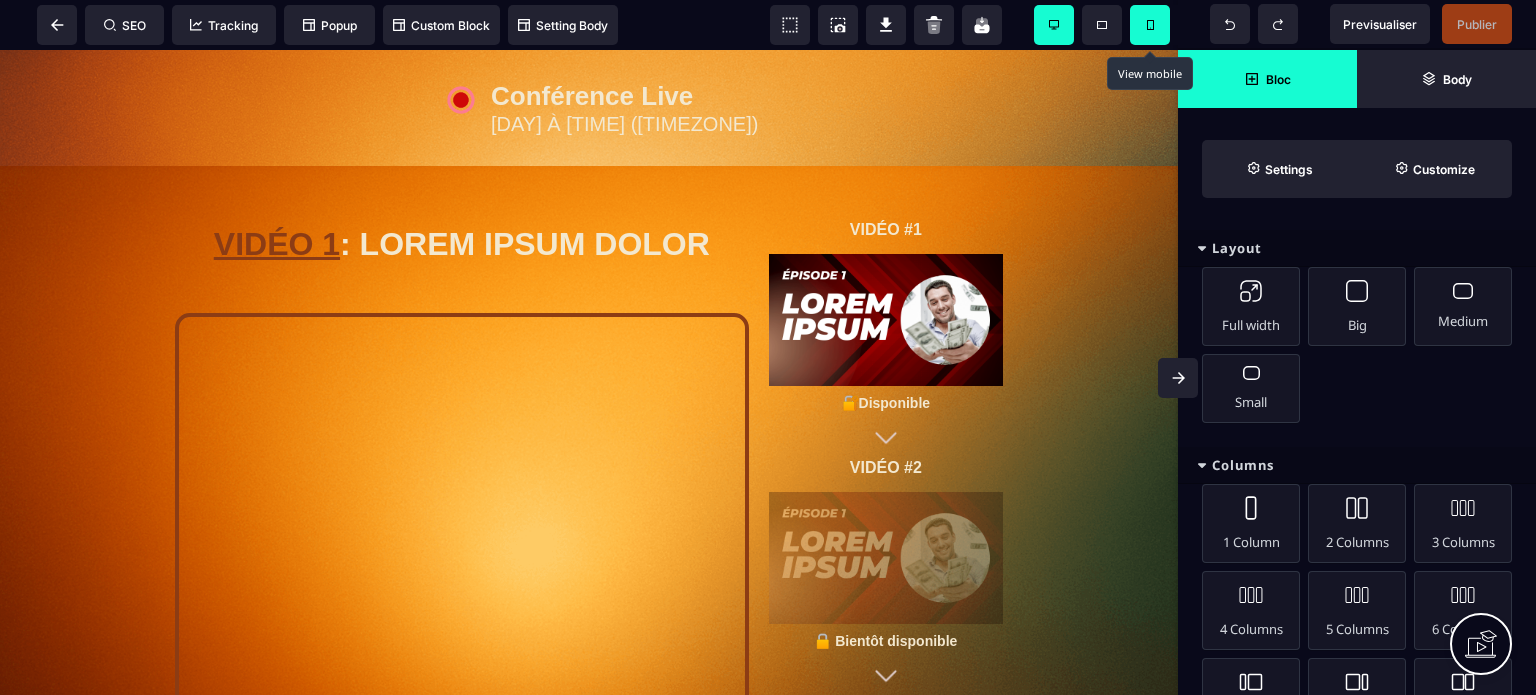 click 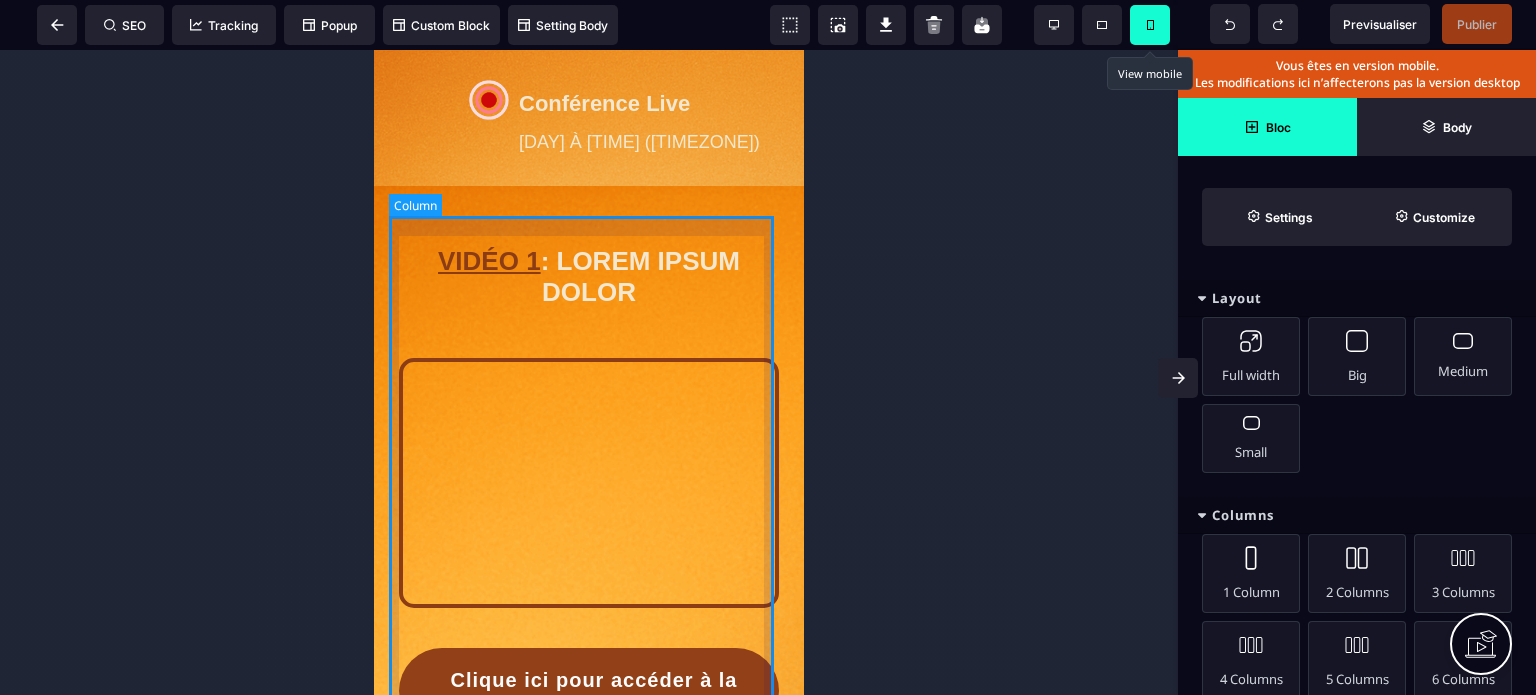 click on "VIDÉO 1 : LOREM IPSUM DOLOR Clique ici pour accéder à la prochaine vidéo" at bounding box center (589, 495) 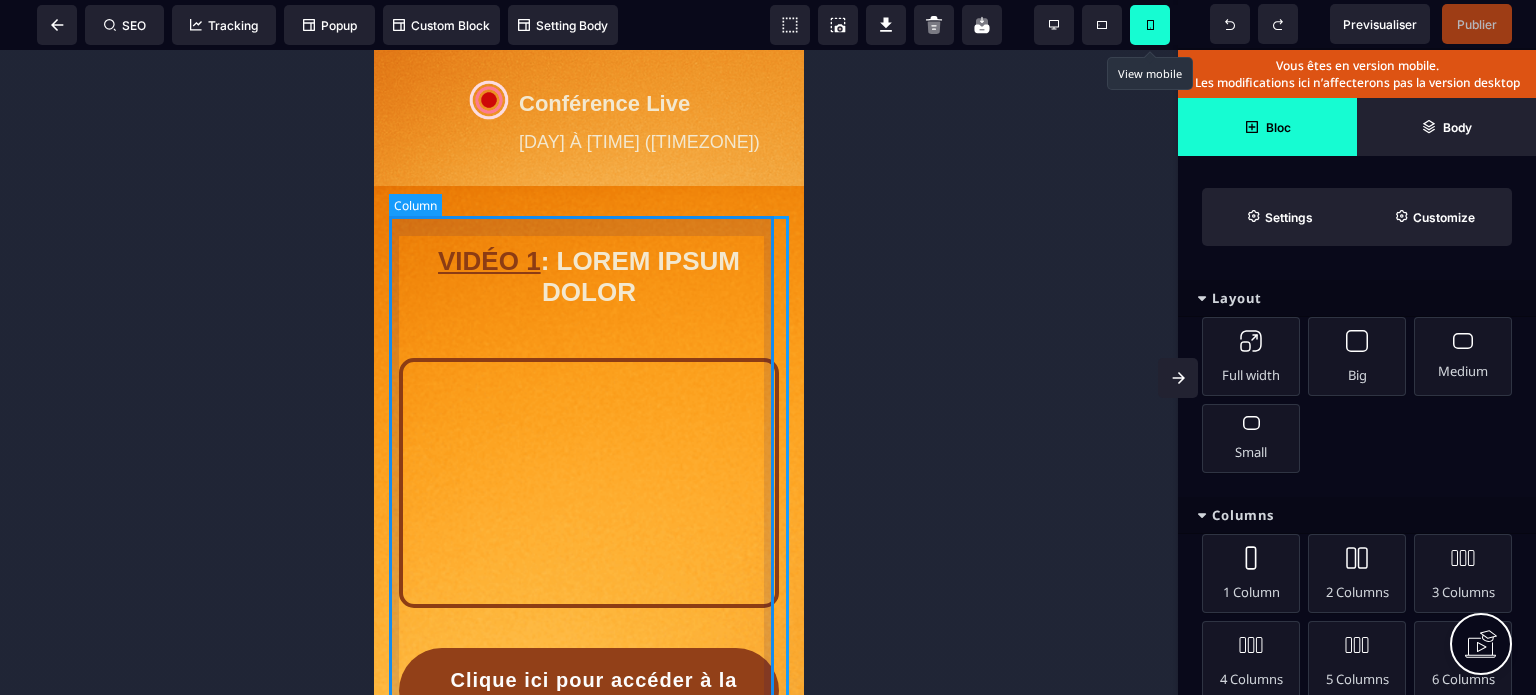 select on "*" 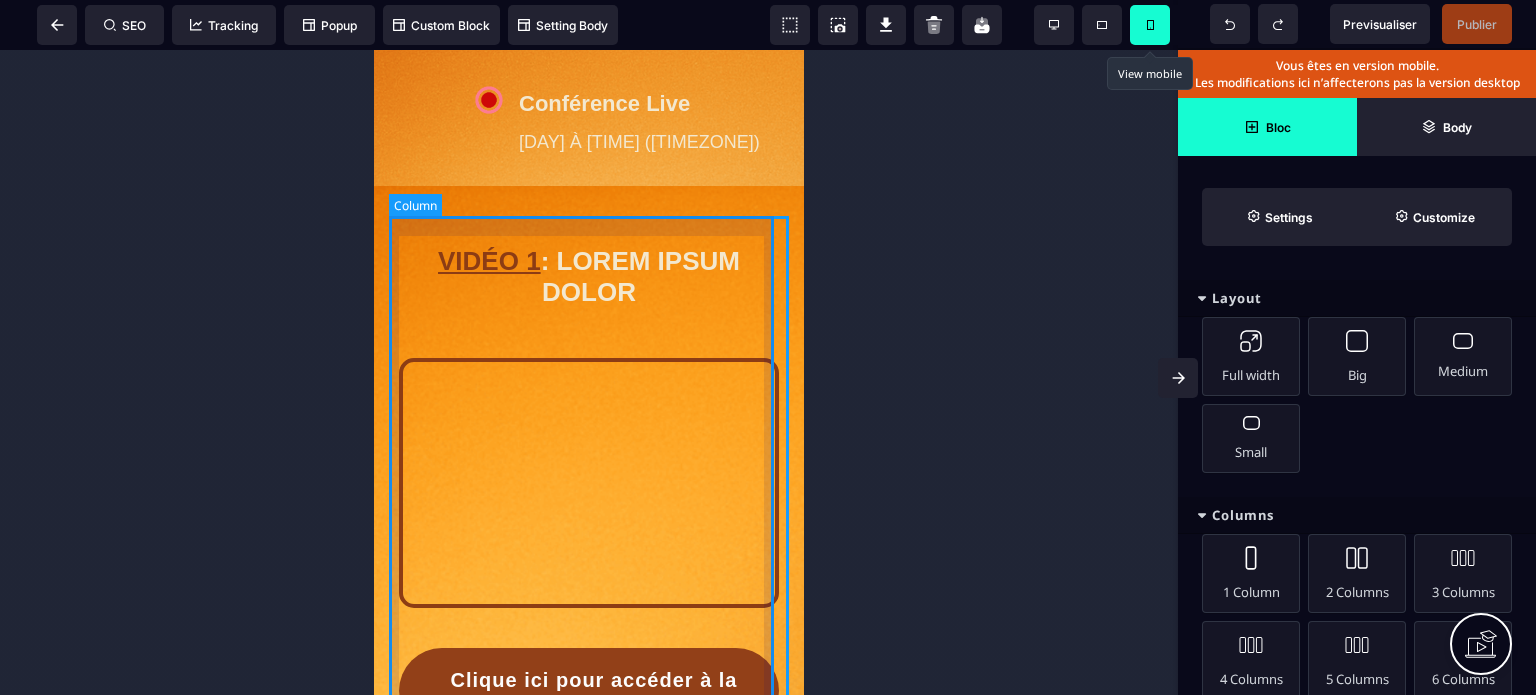 select on "**" 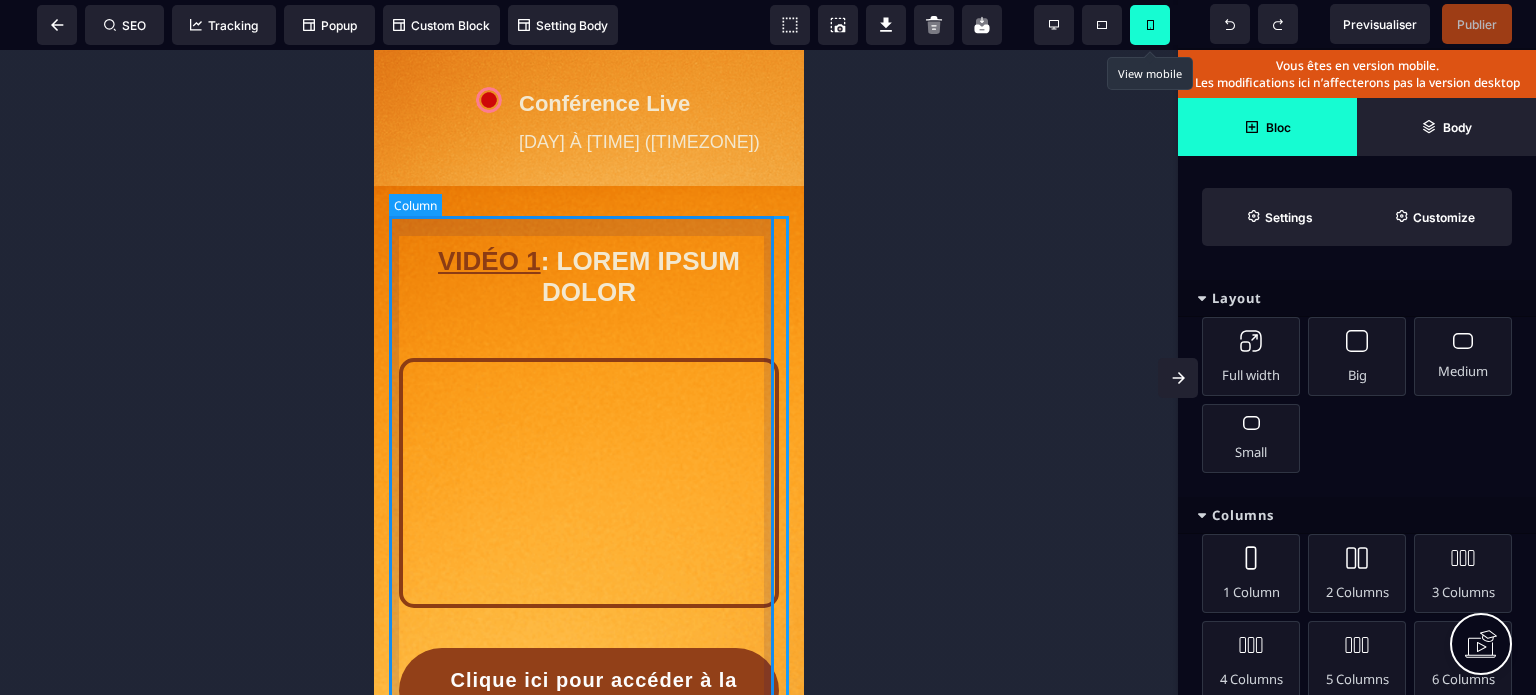 select on "**" 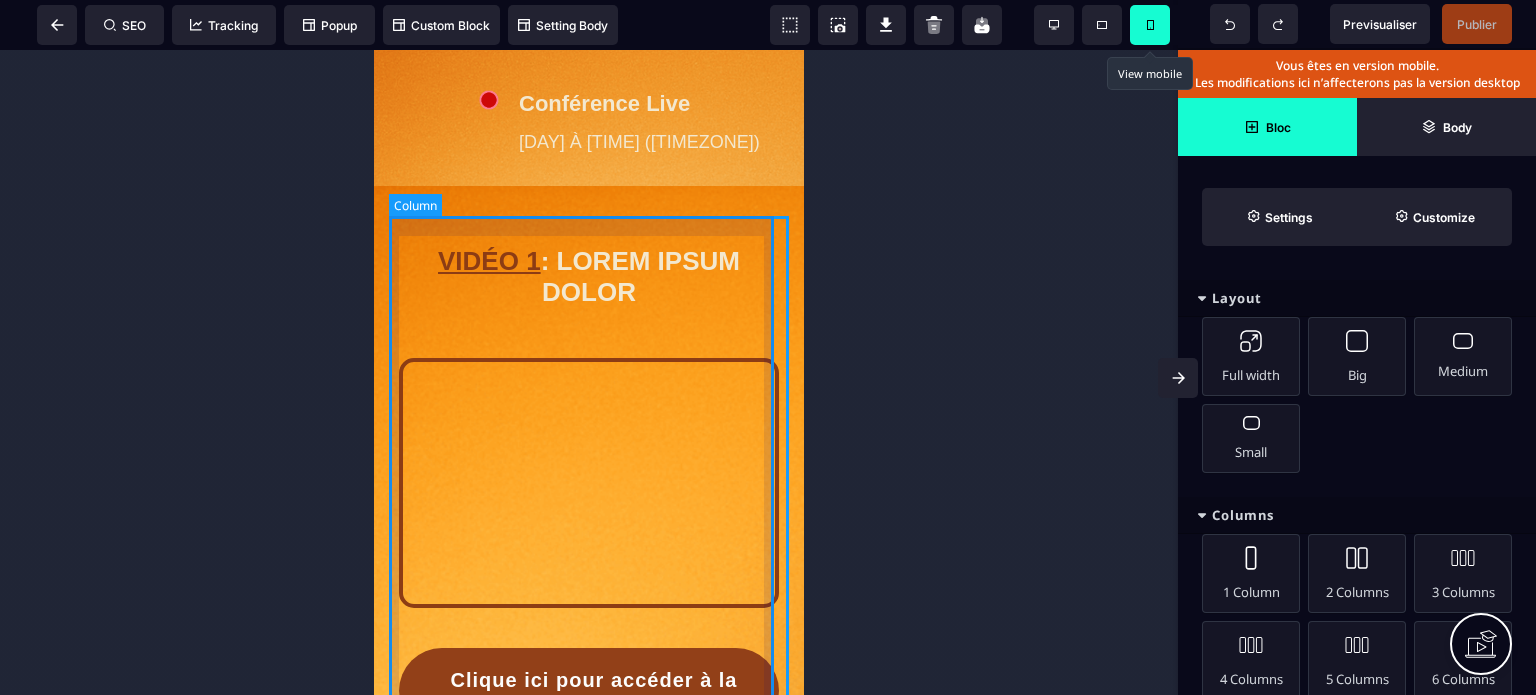 select on "**" 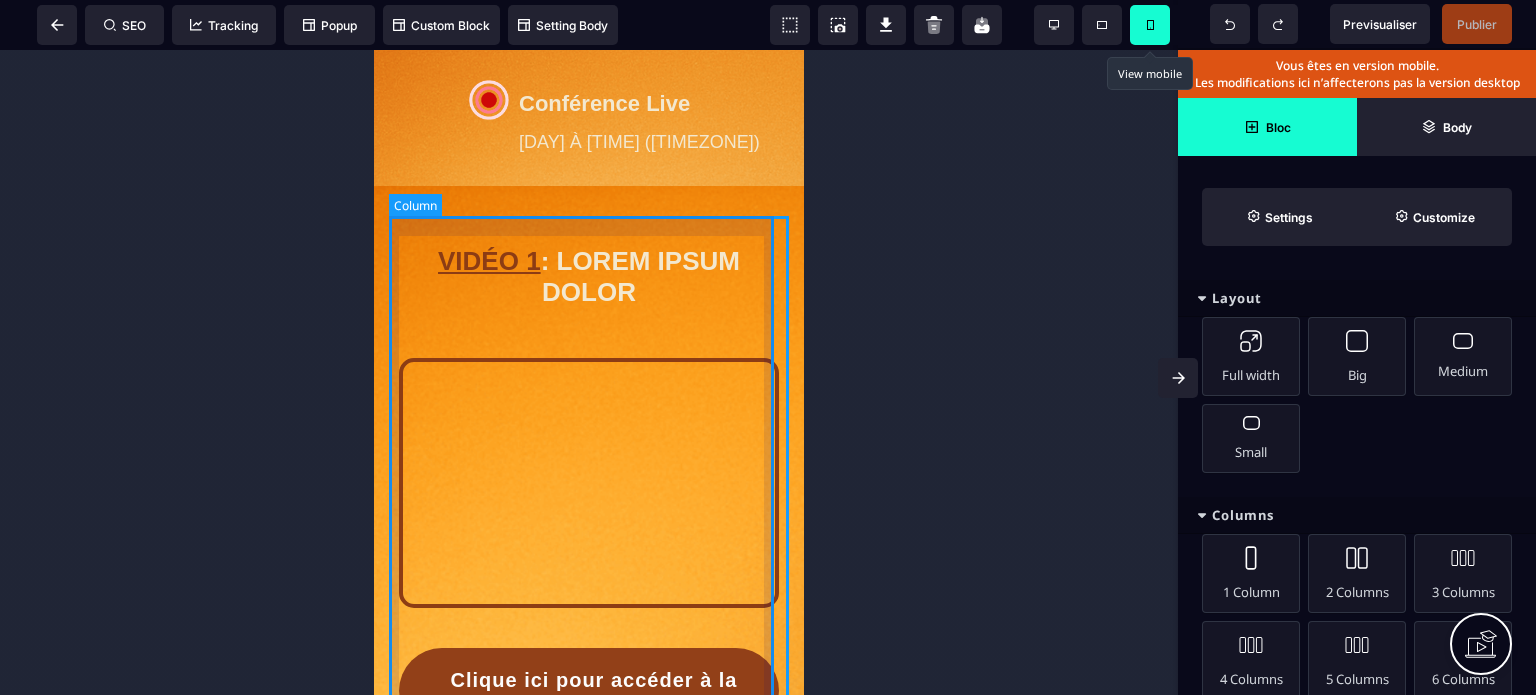 select on "**" 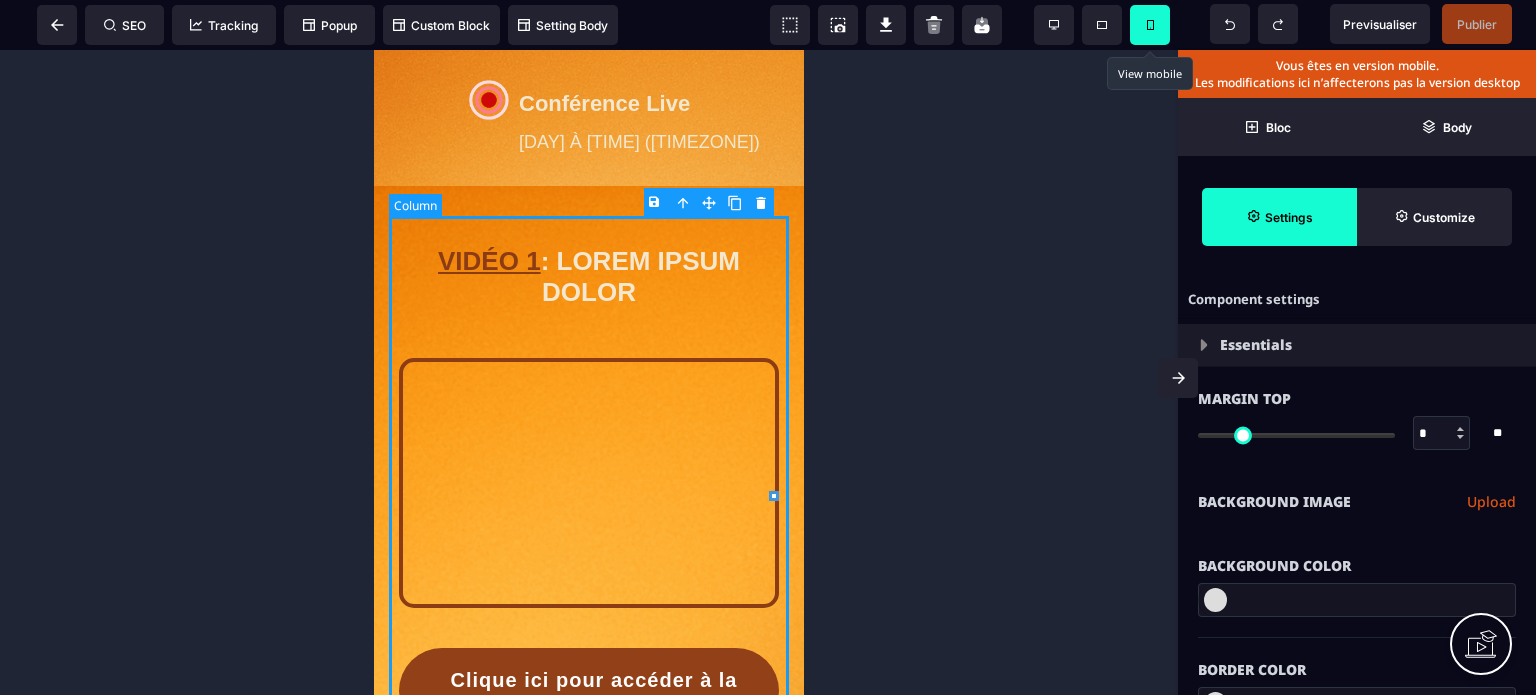 type on "*" 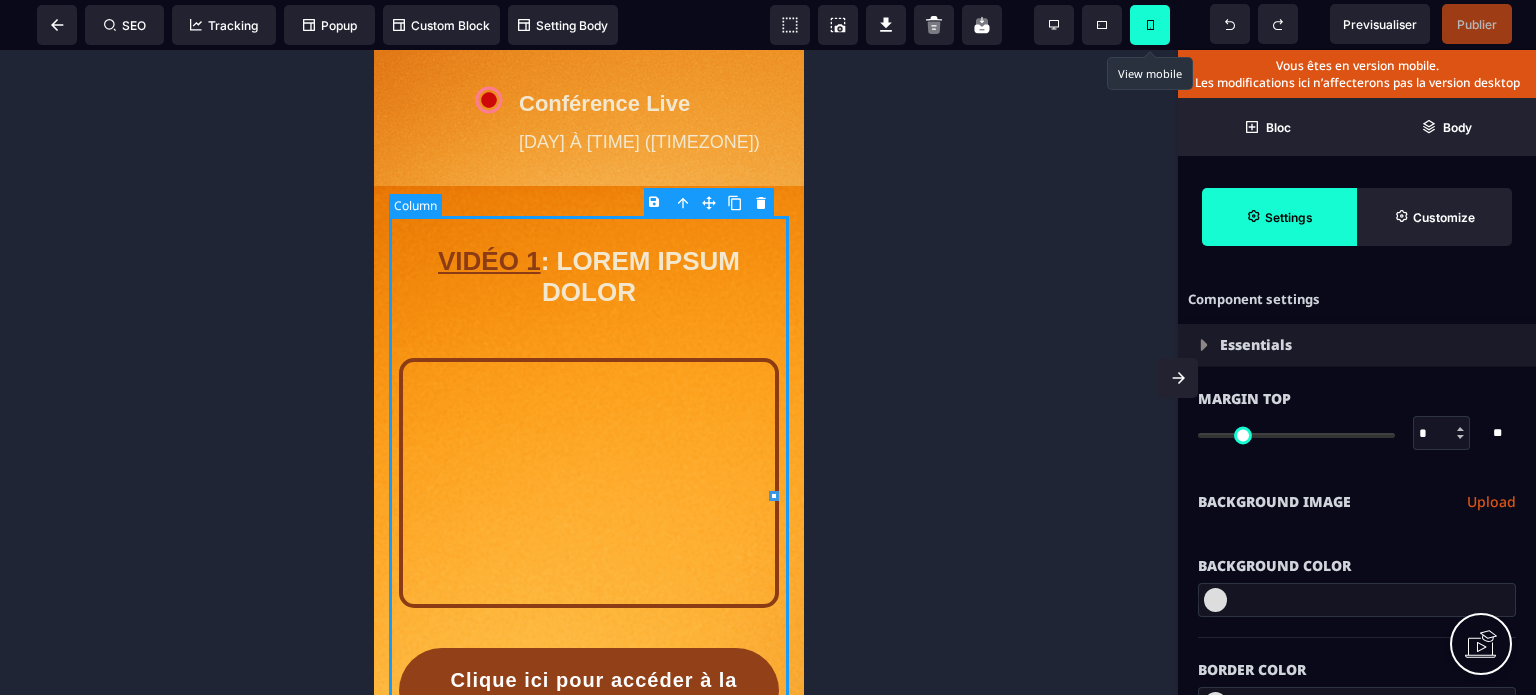 type on "*" 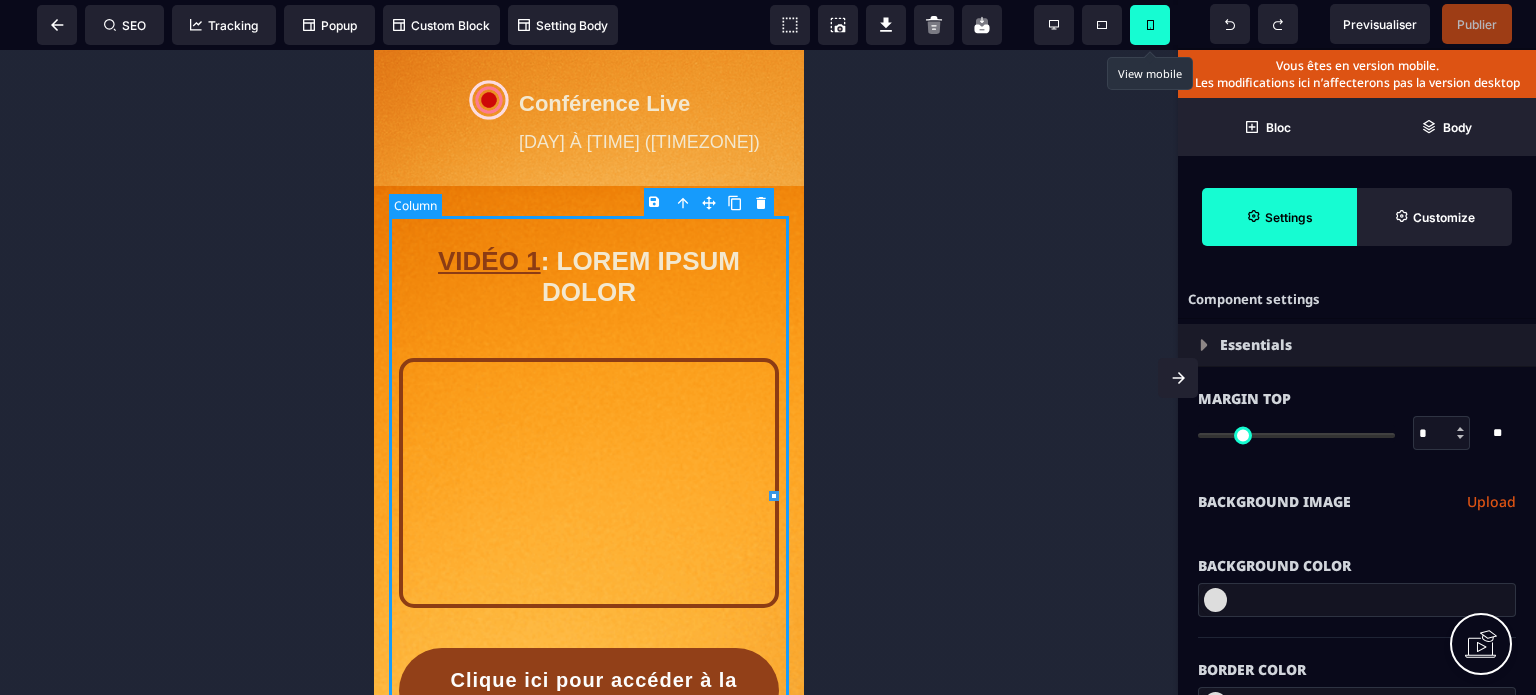 type on "*" 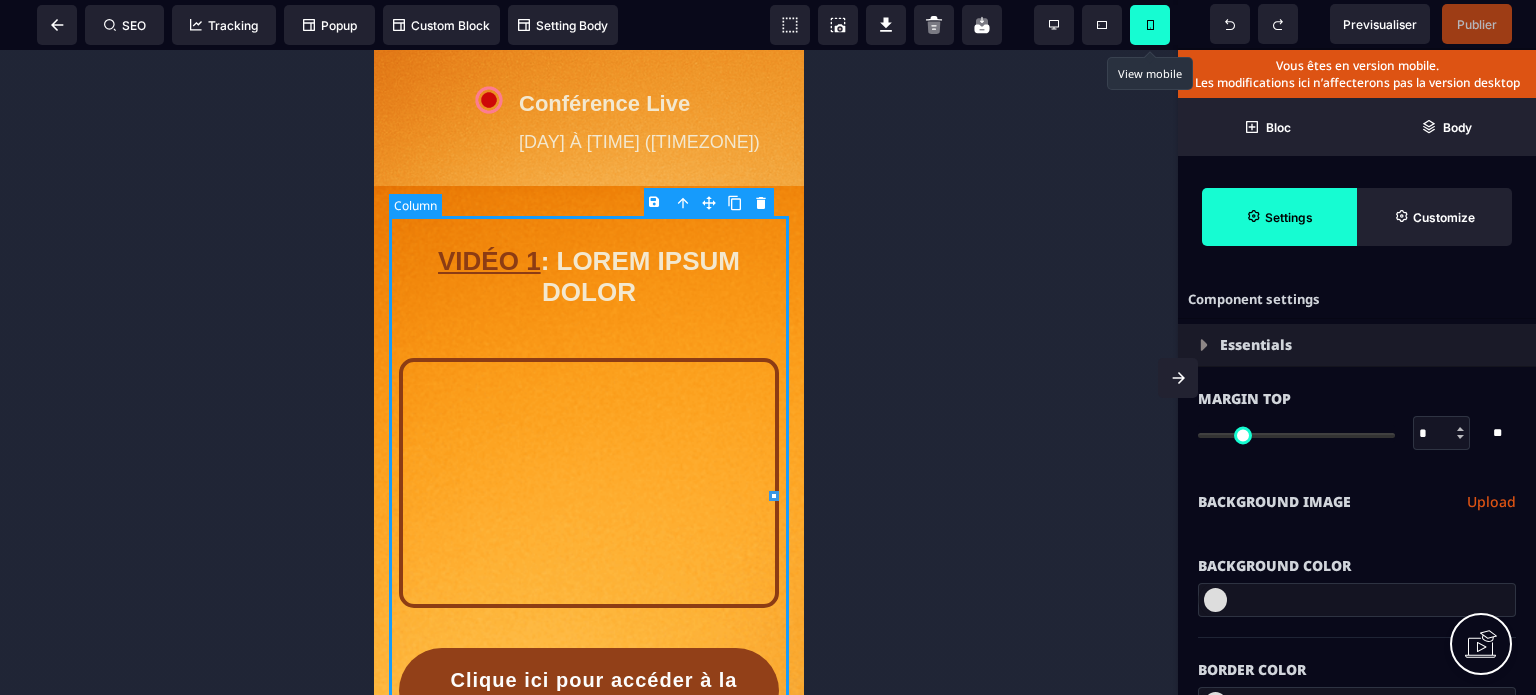 type on "****" 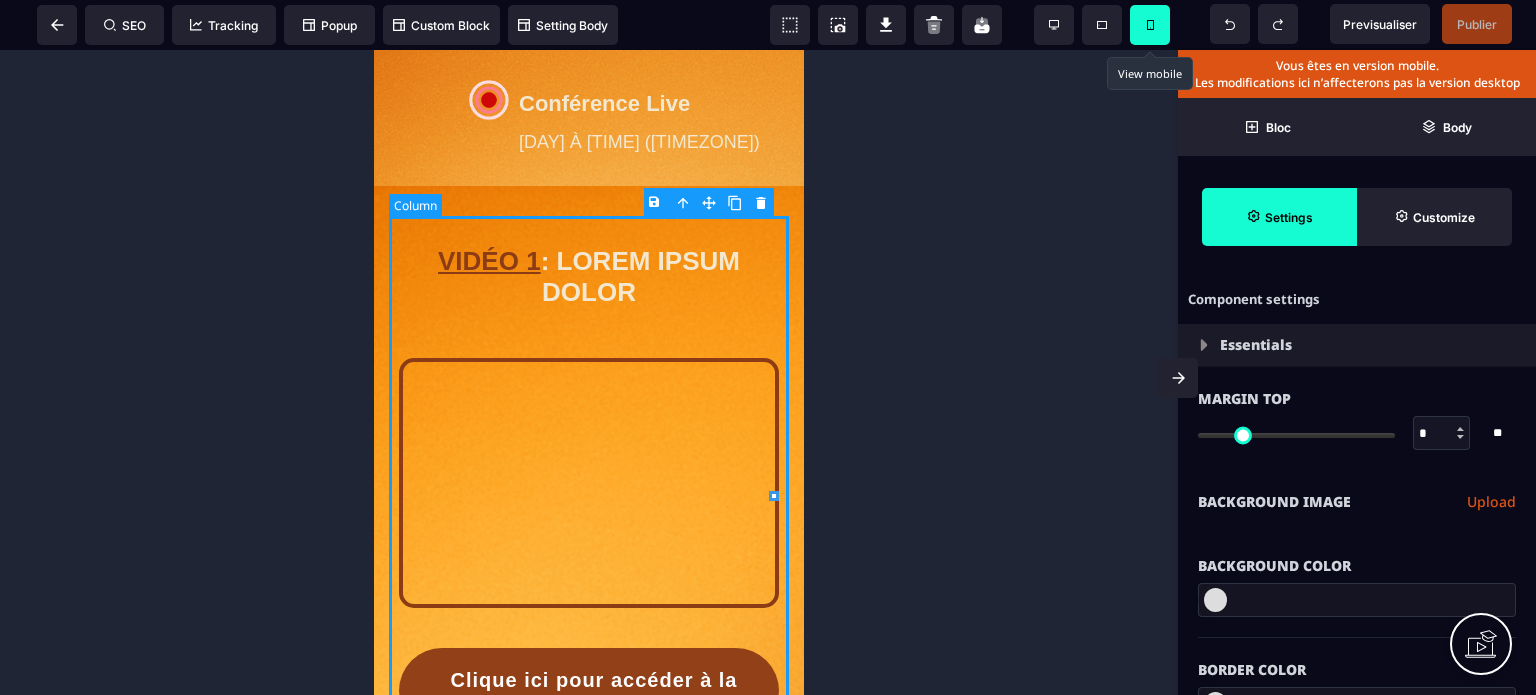 type on "****" 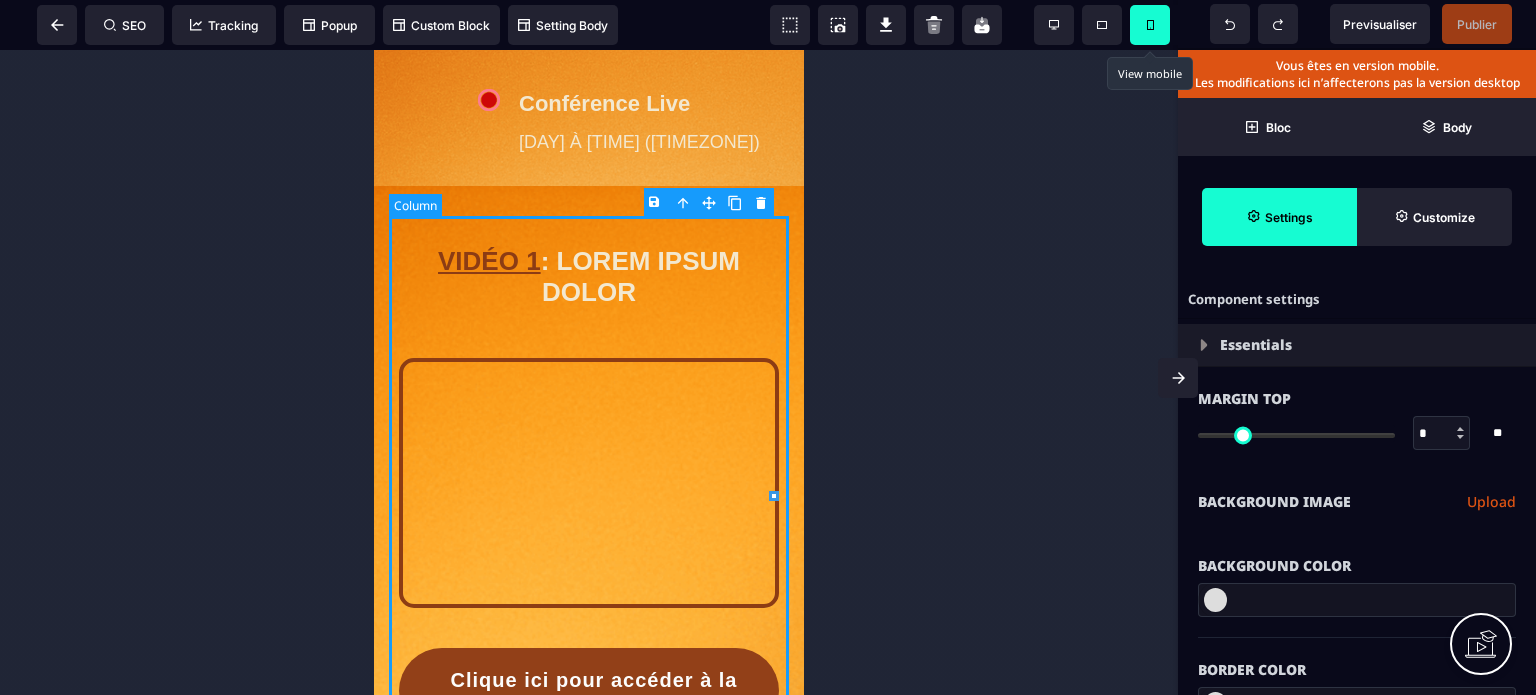 type on "*" 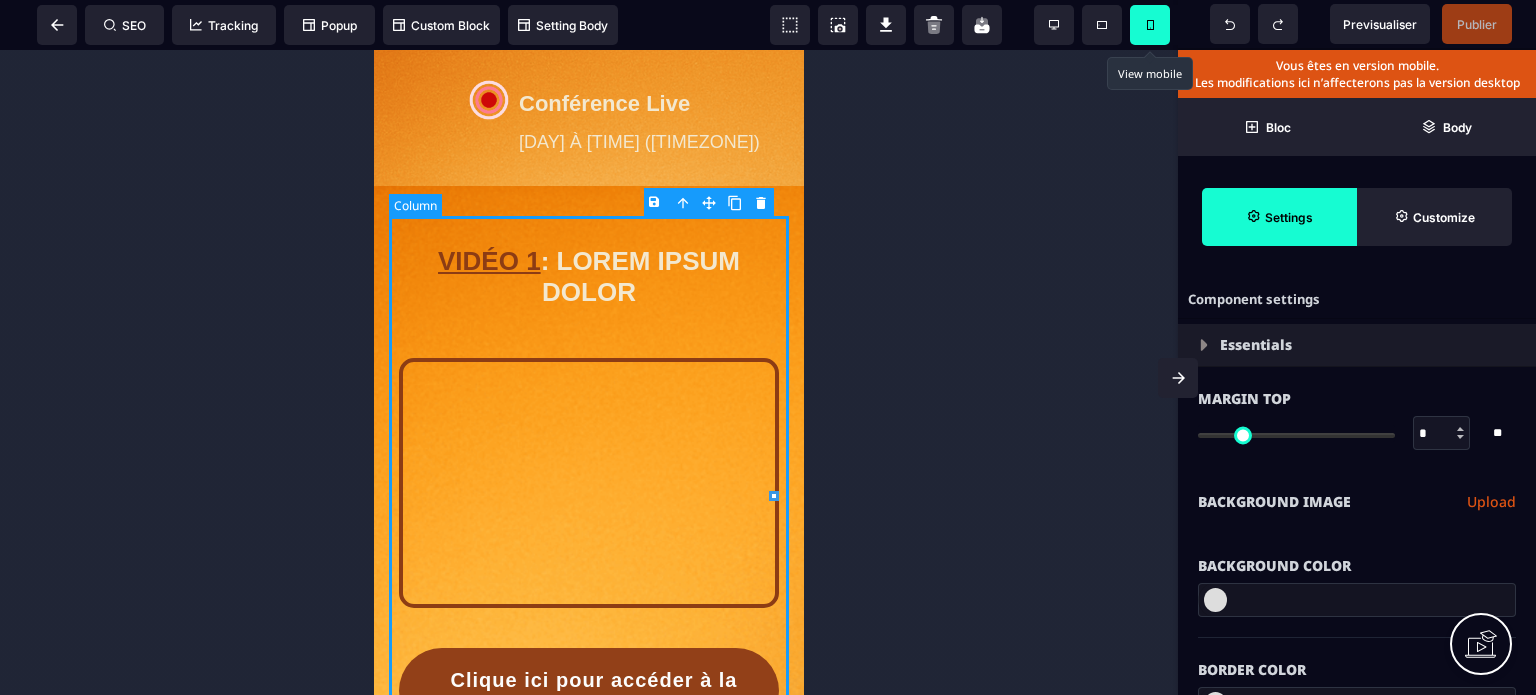 select 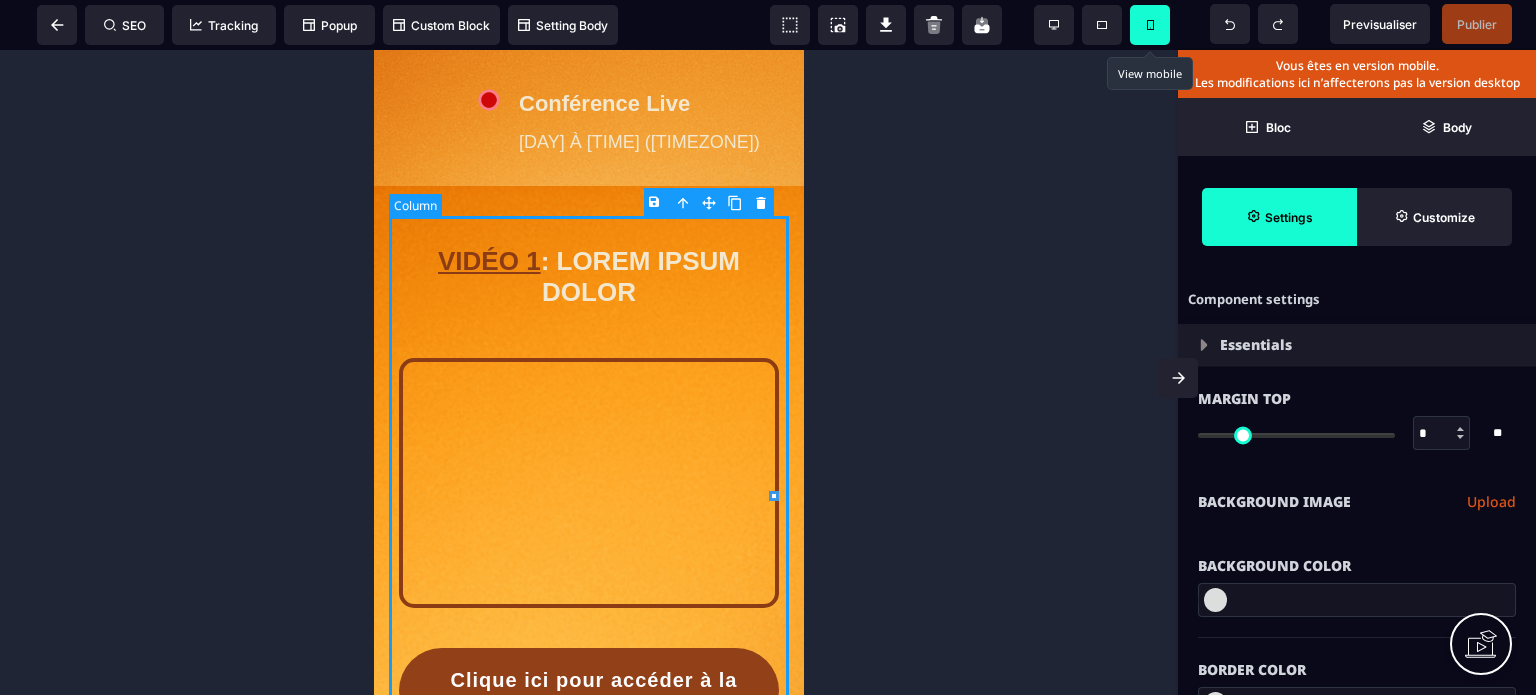 select on "**" 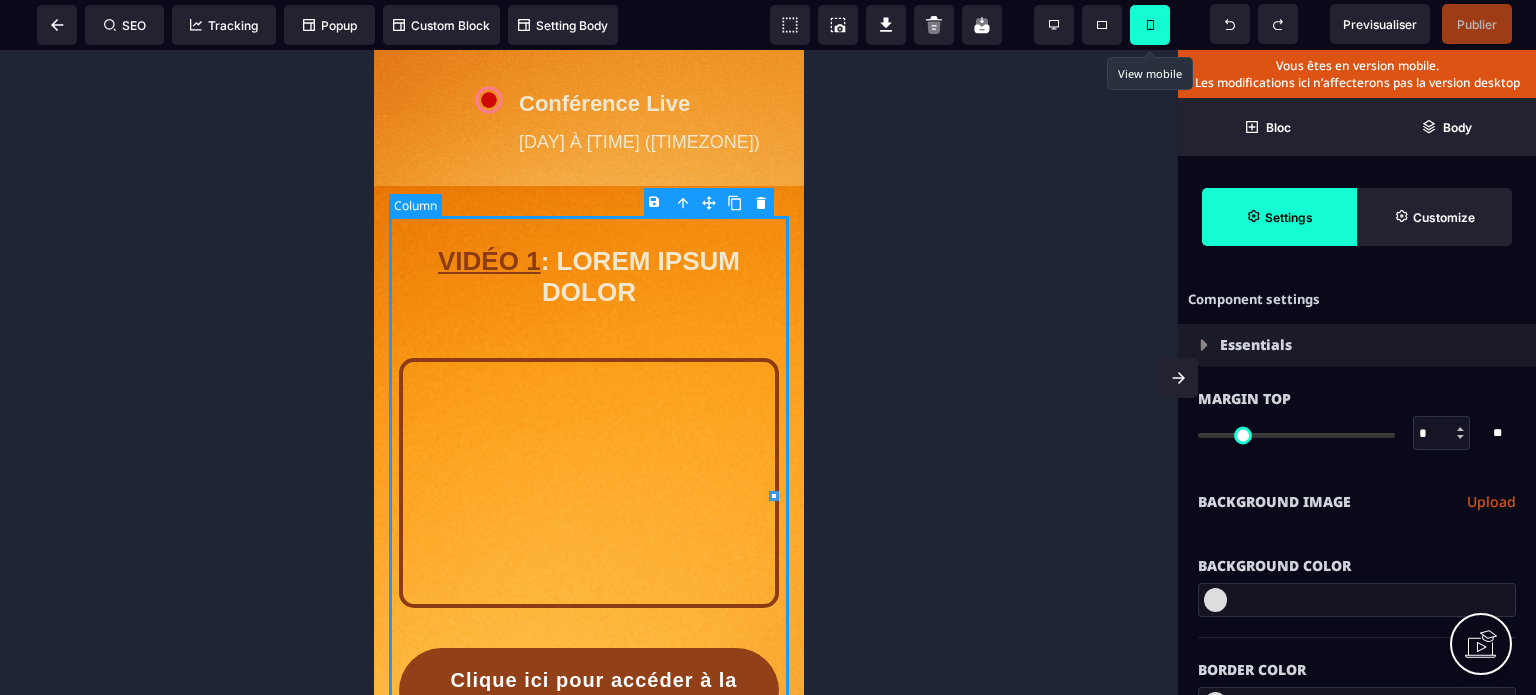 select on "**" 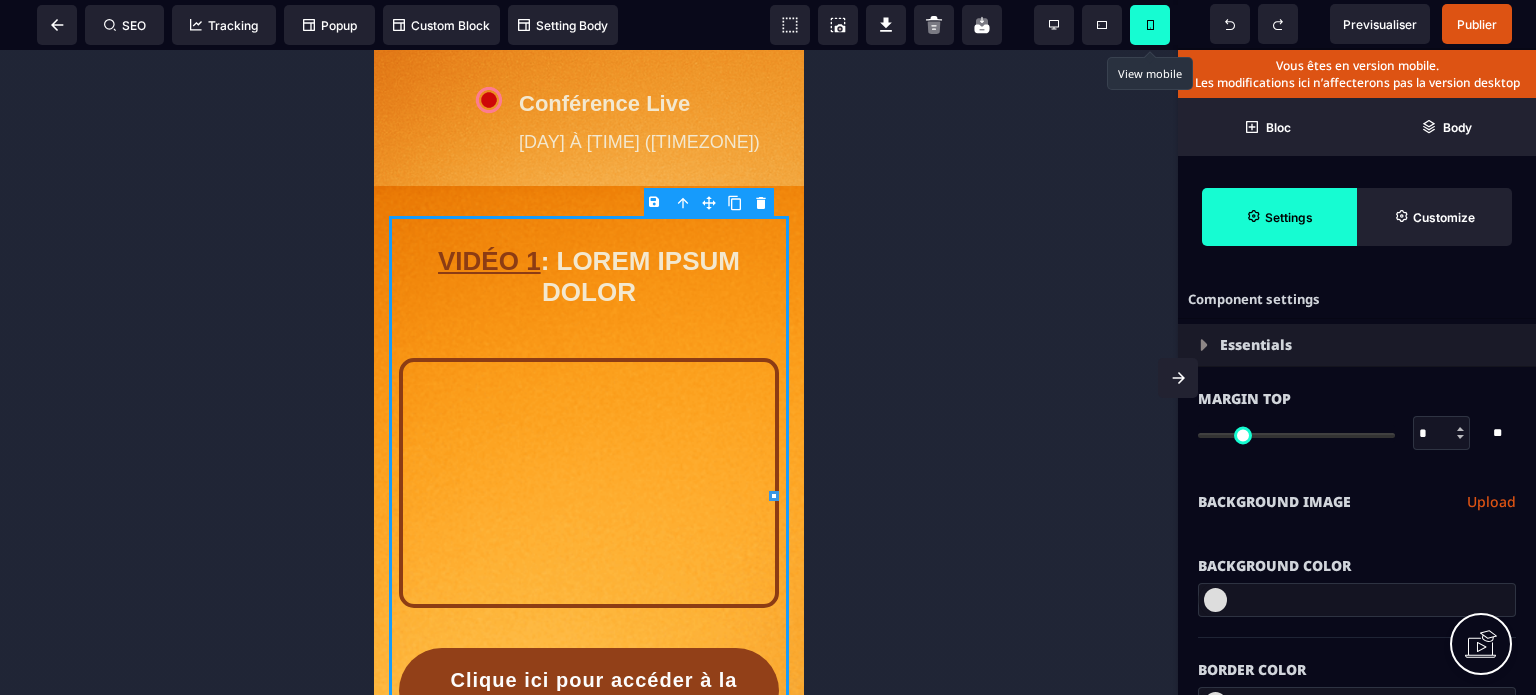 click on "**********" at bounding box center (1357, 502) 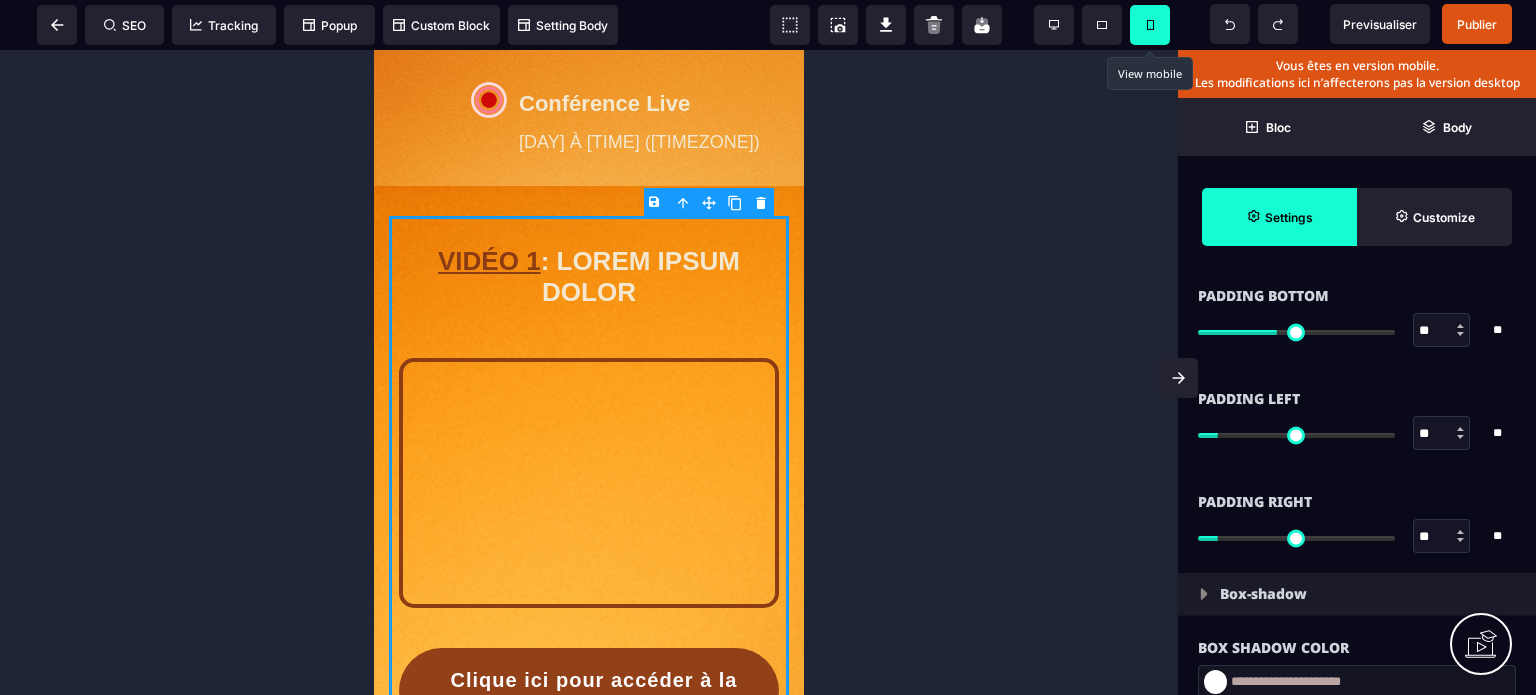 scroll, scrollTop: 1720, scrollLeft: 0, axis: vertical 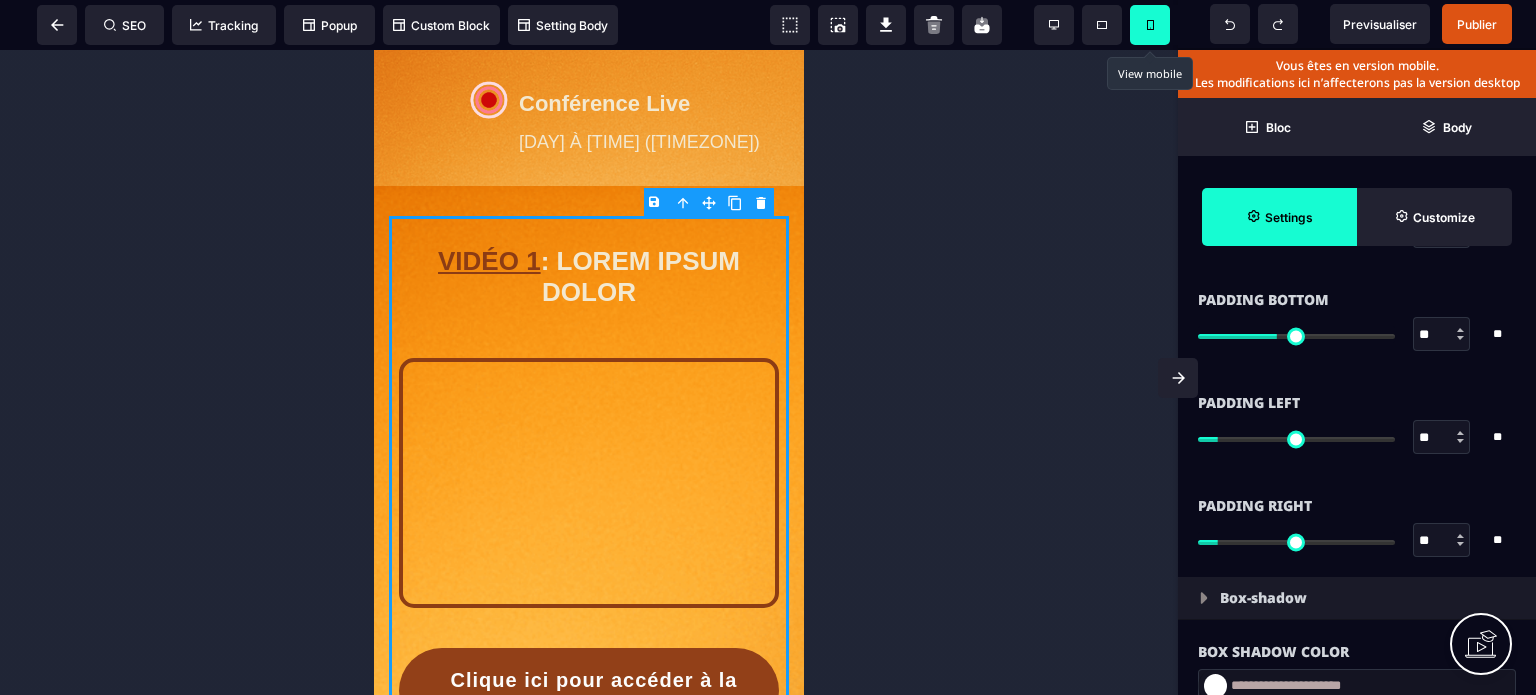 type on "*" 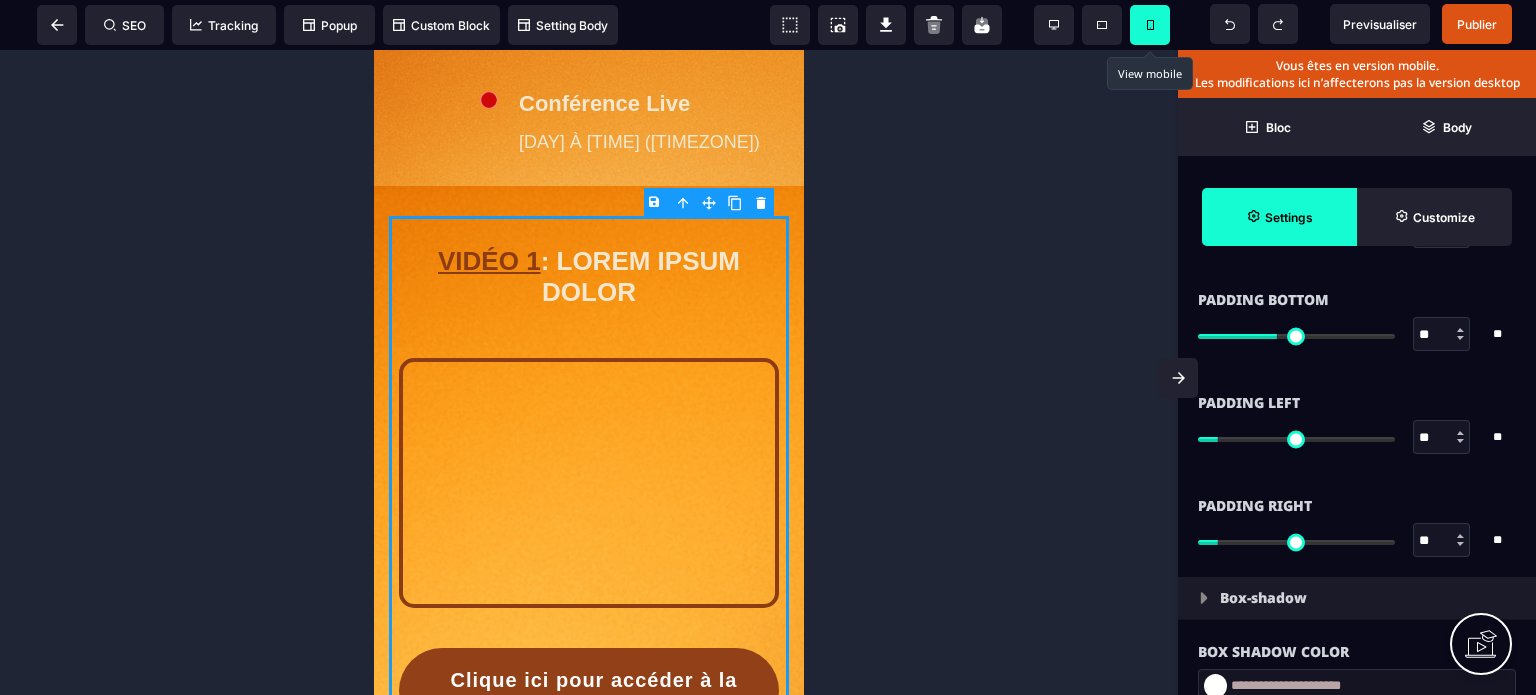 type on "*" 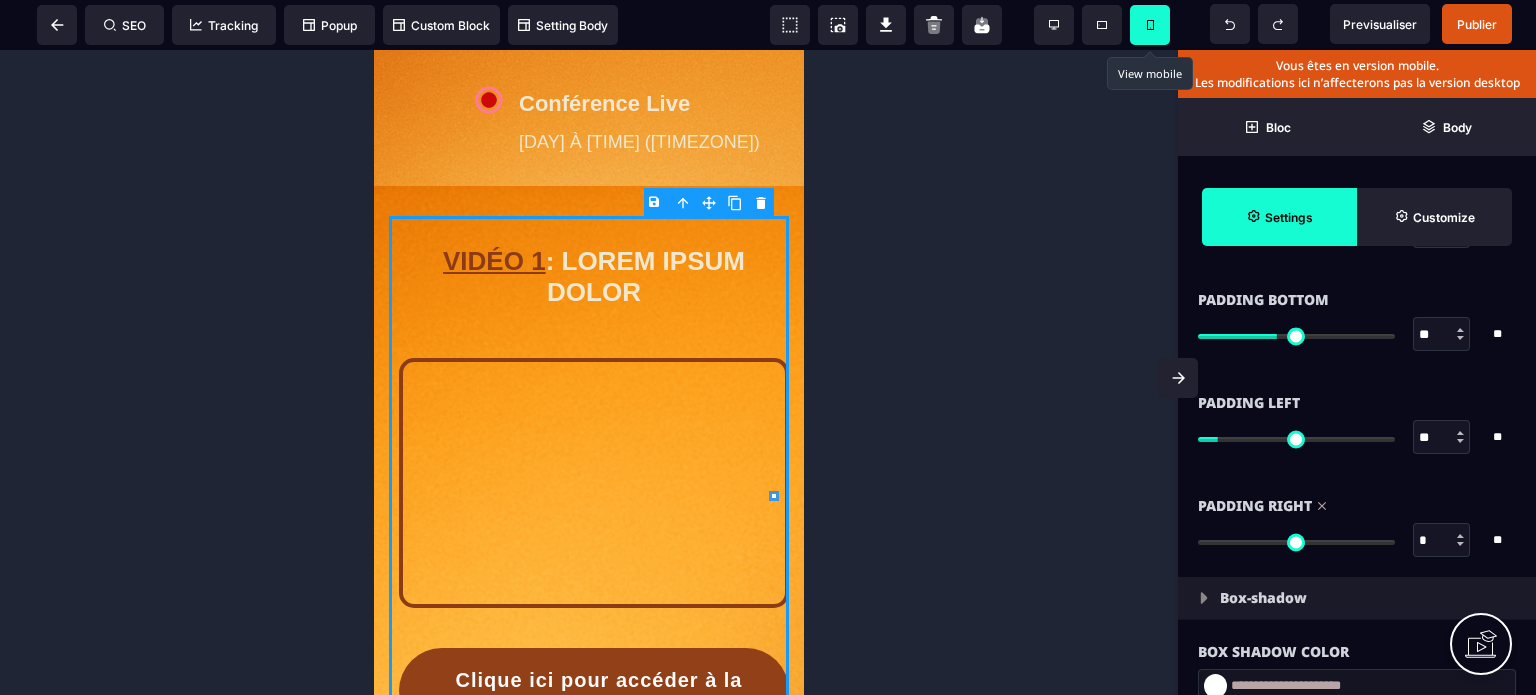 drag, startPoint x: 1215, startPoint y: 539, endPoint x: 1096, endPoint y: 563, distance: 121.39605 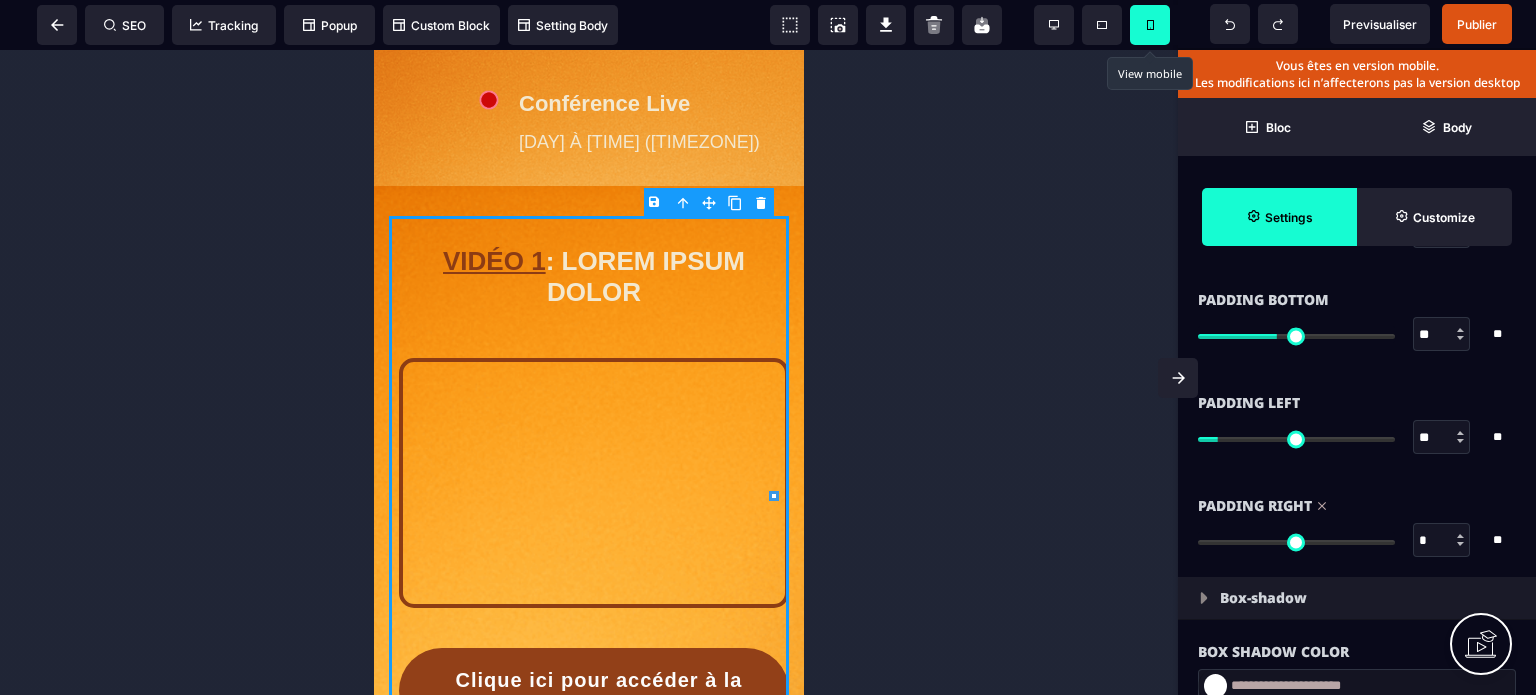 type on "*" 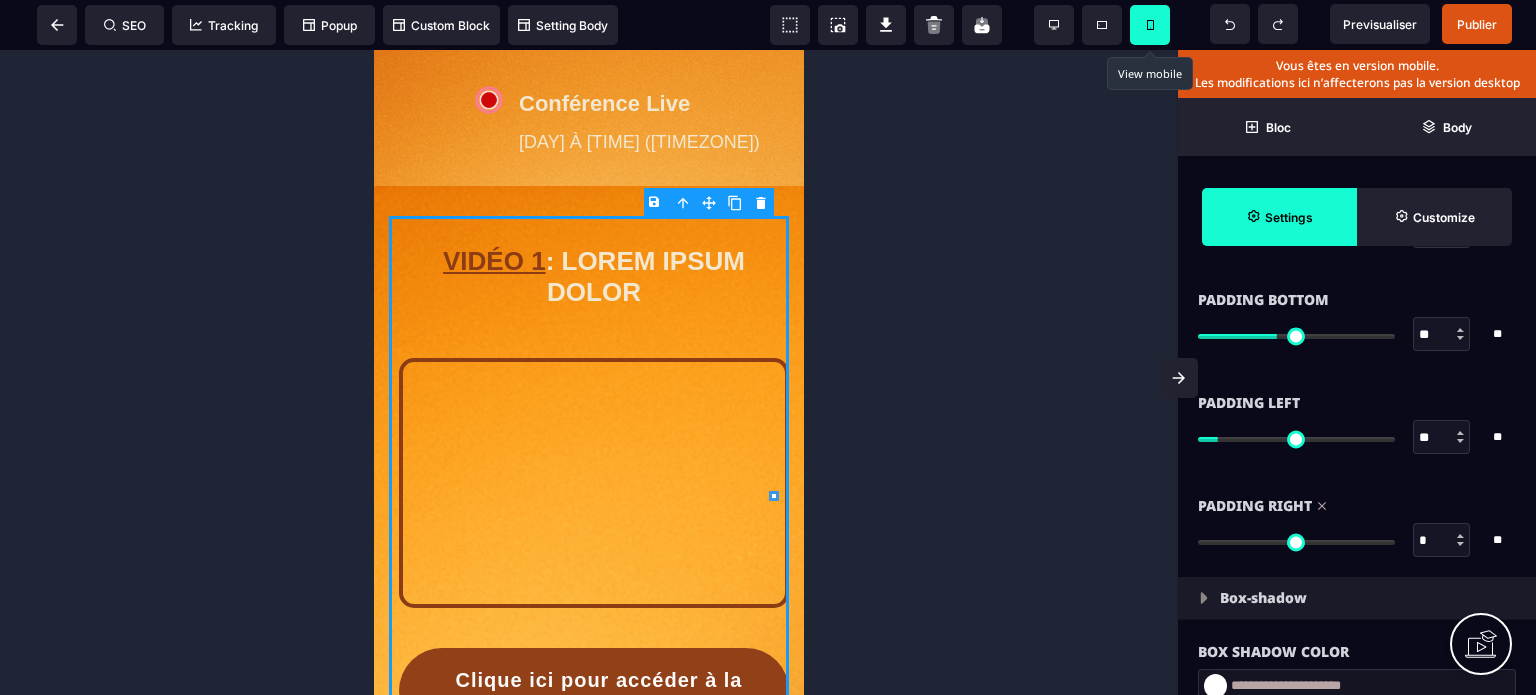 click at bounding box center [1296, 542] 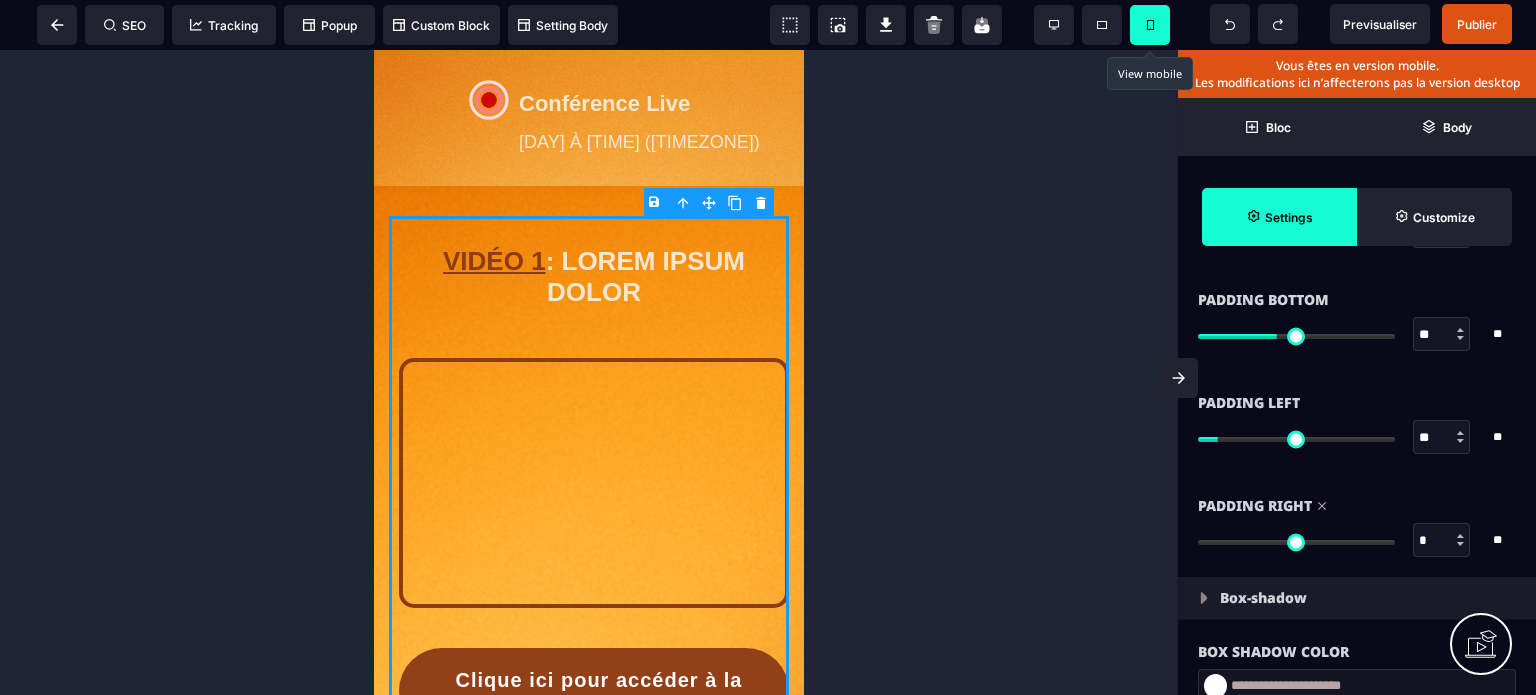 type on "*" 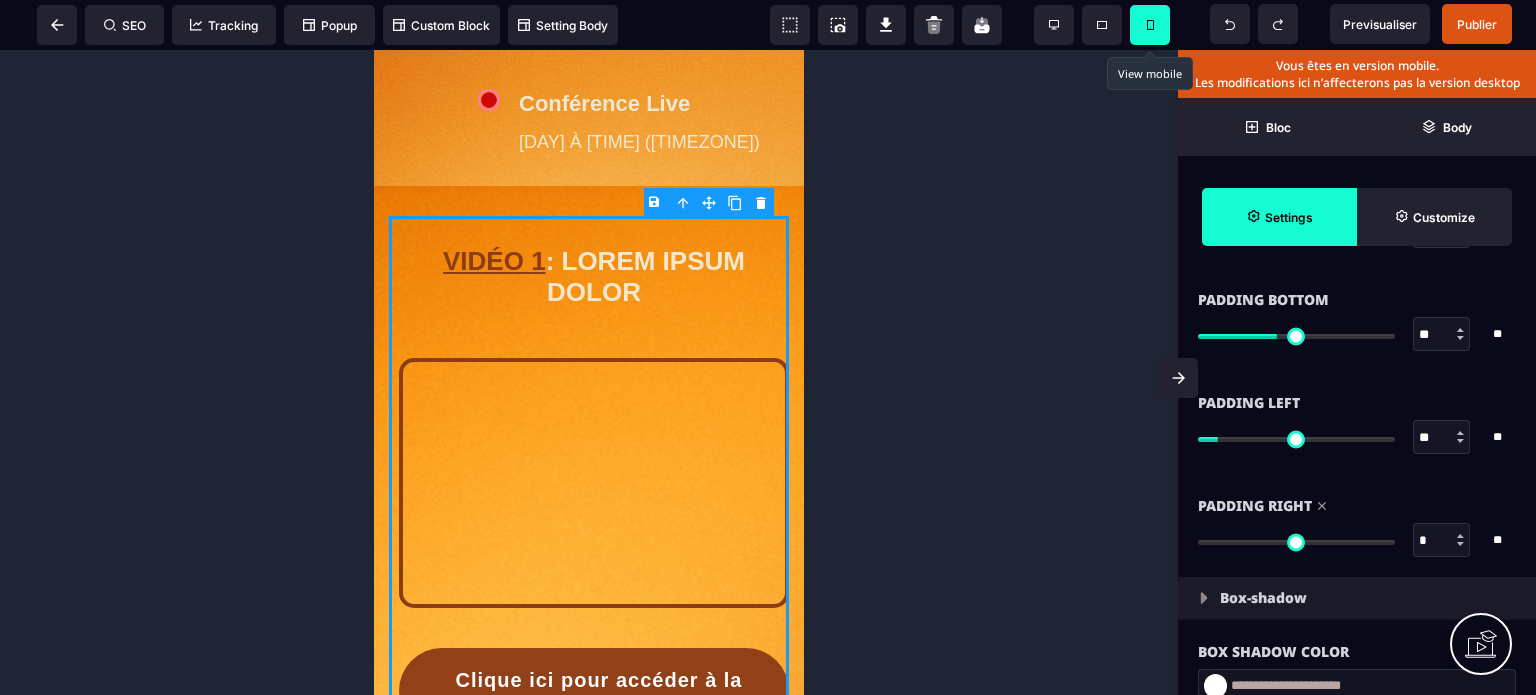 type on "*" 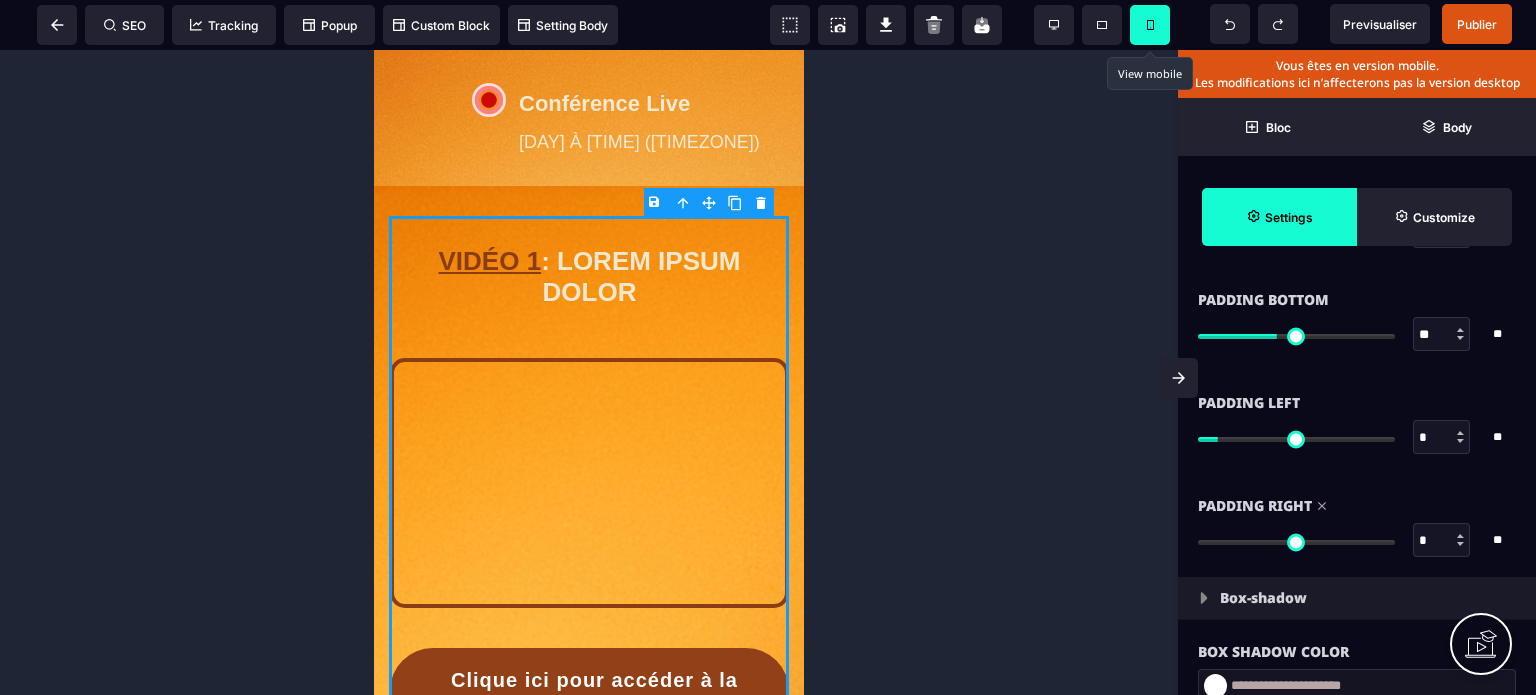 type on "*" 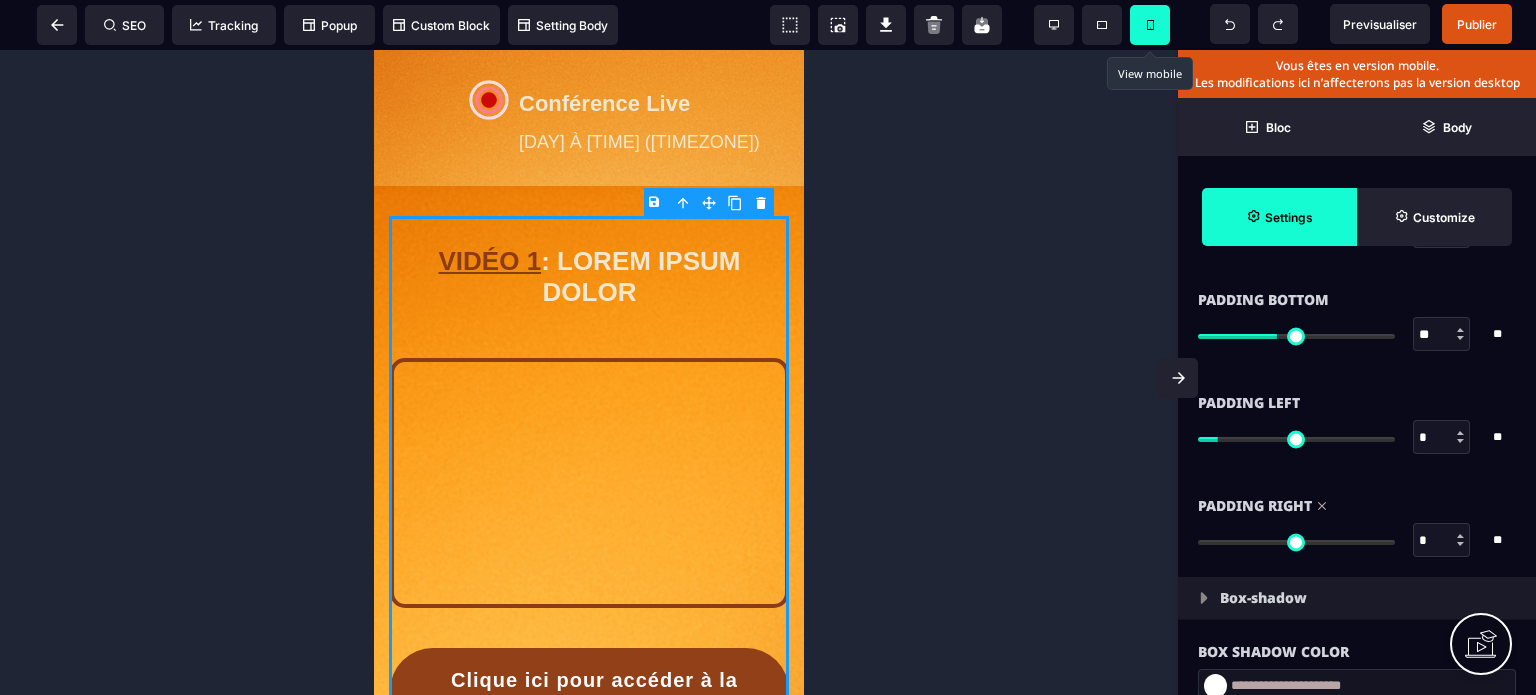 type on "*" 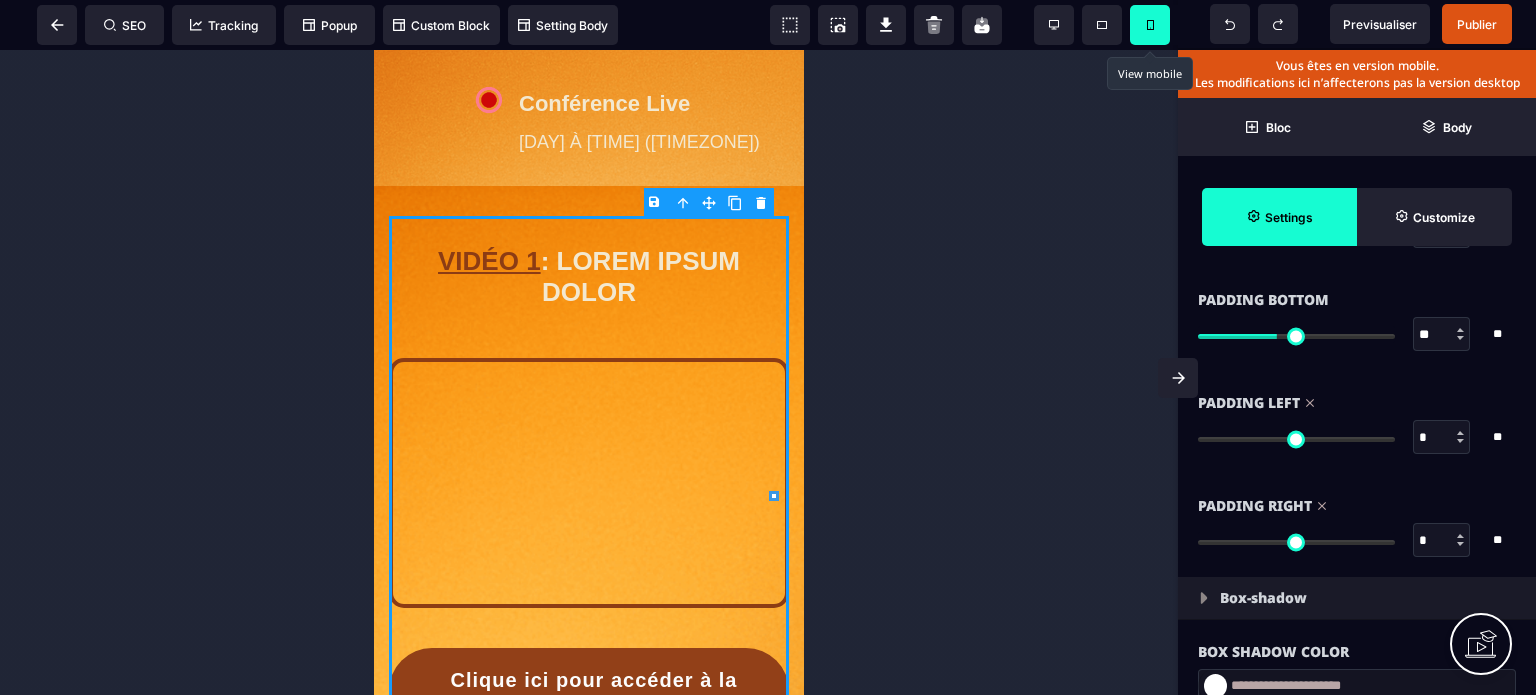 drag, startPoint x: 1216, startPoint y: 437, endPoint x: 964, endPoint y: 475, distance: 254.84897 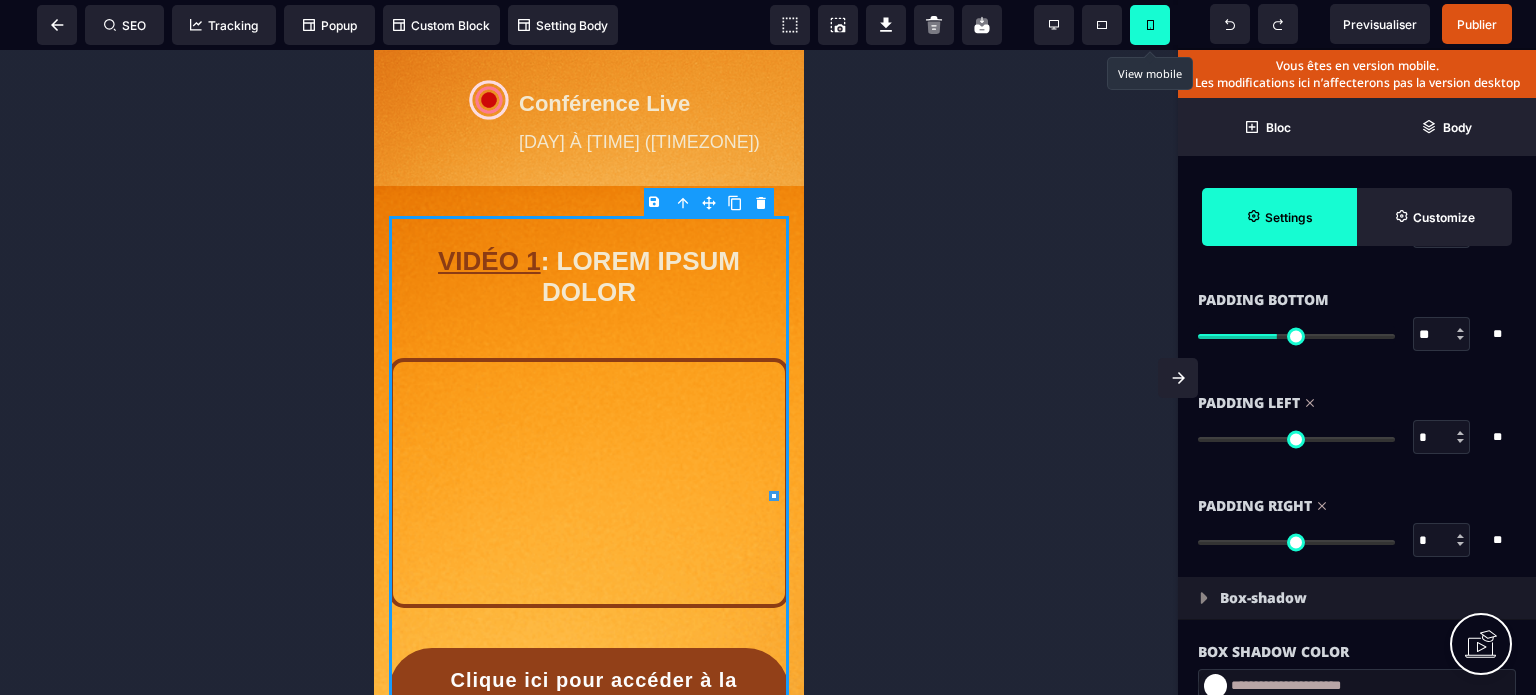 type on "*" 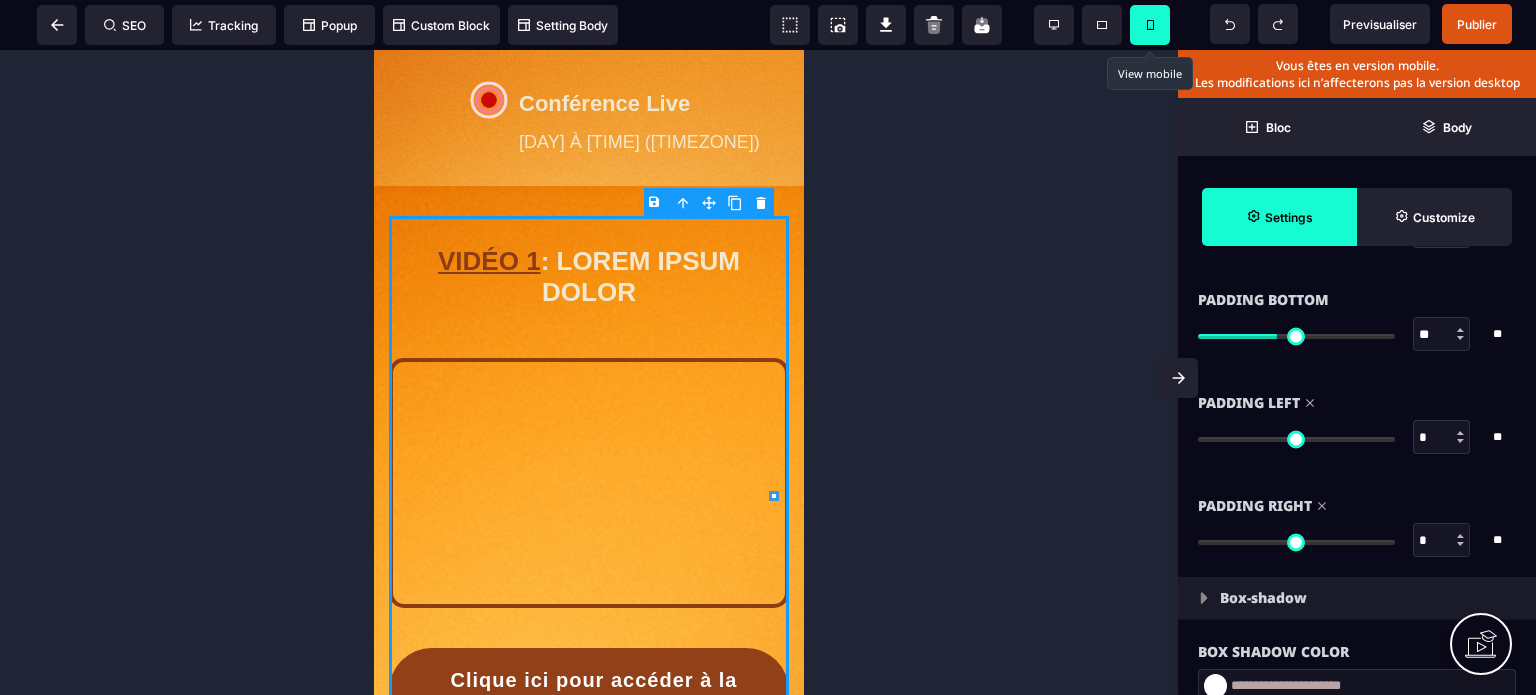 click at bounding box center (1296, 439) 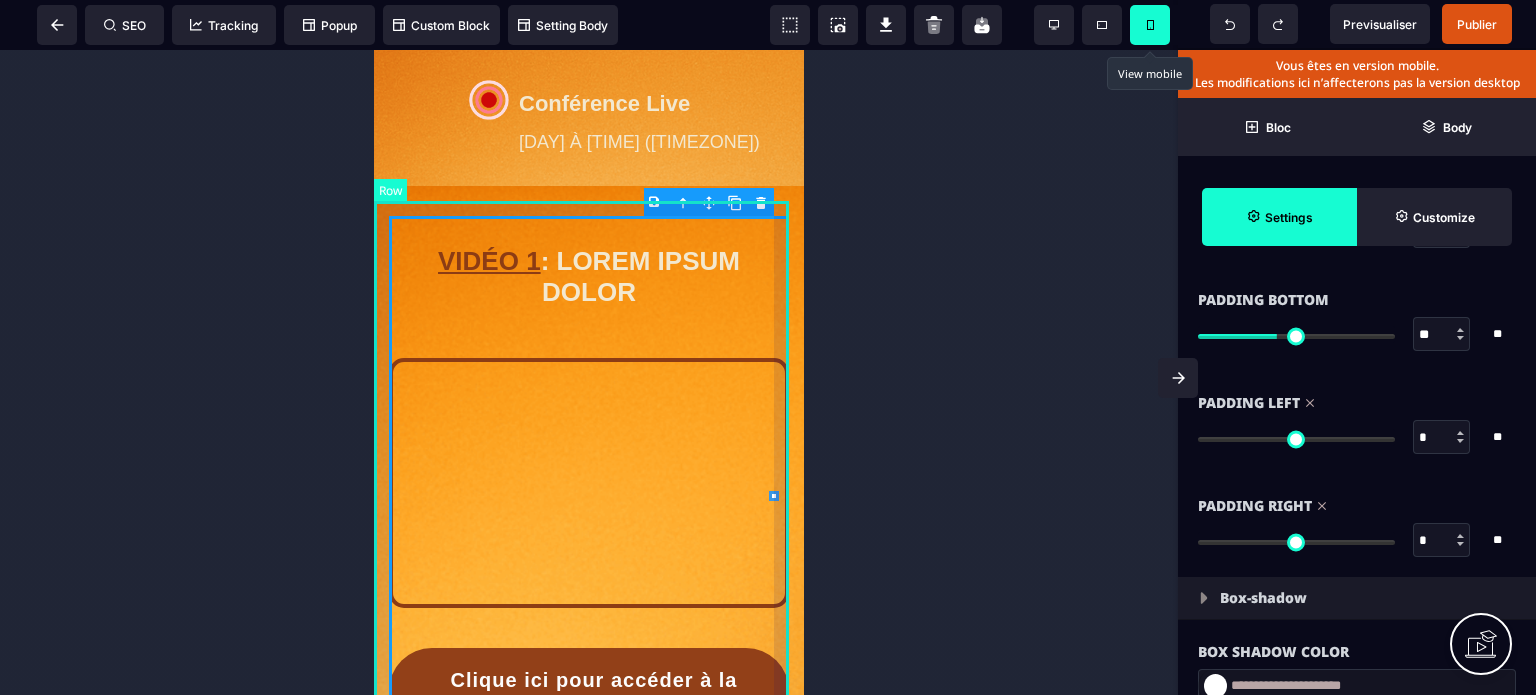 click on "VIDÉO 1 : LOREM IPSUM DOLOR Clique ici pour accéder à la prochaine vidéo VIDÉO #1 🔐Disponible VIDÉO #2 🔒 Bientôt disponible VIDÉO #3 🔒 Bientôt disponible" at bounding box center [589, 913] 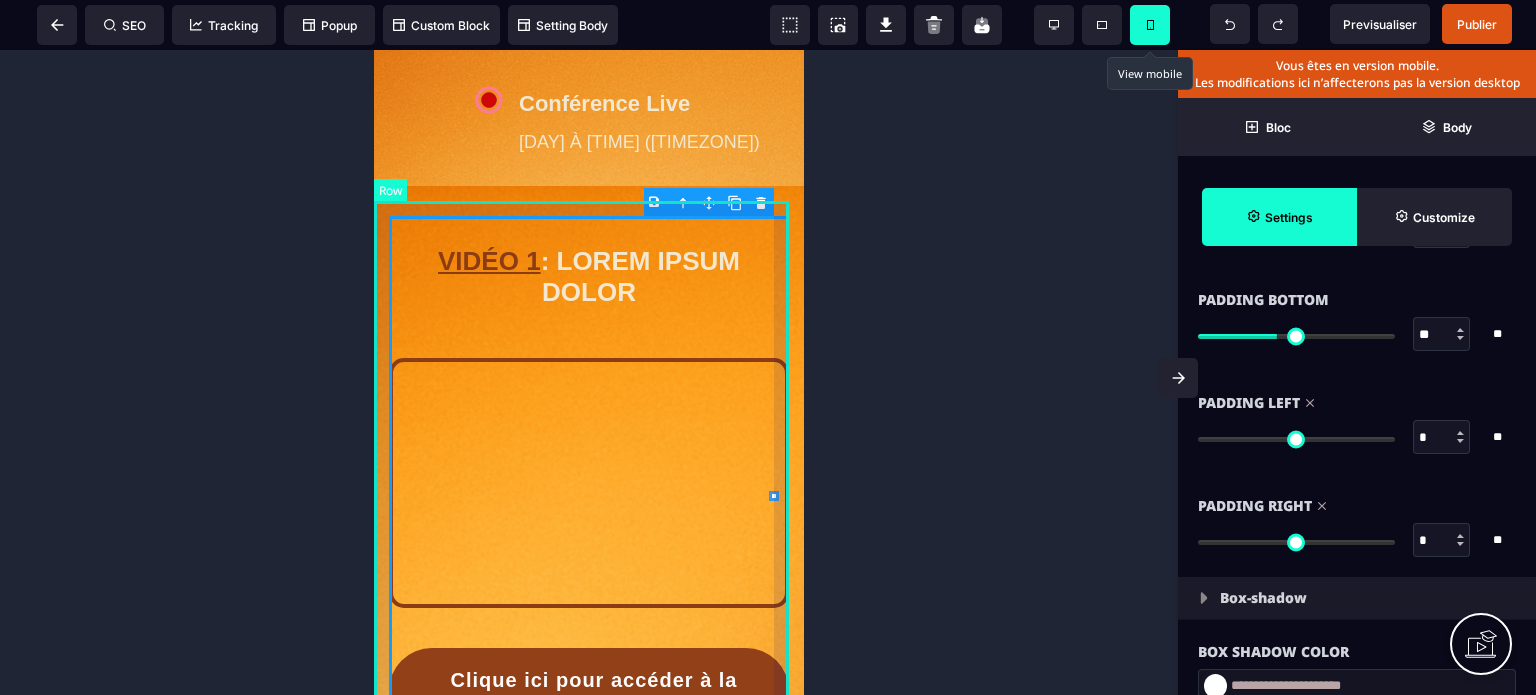 select on "**" 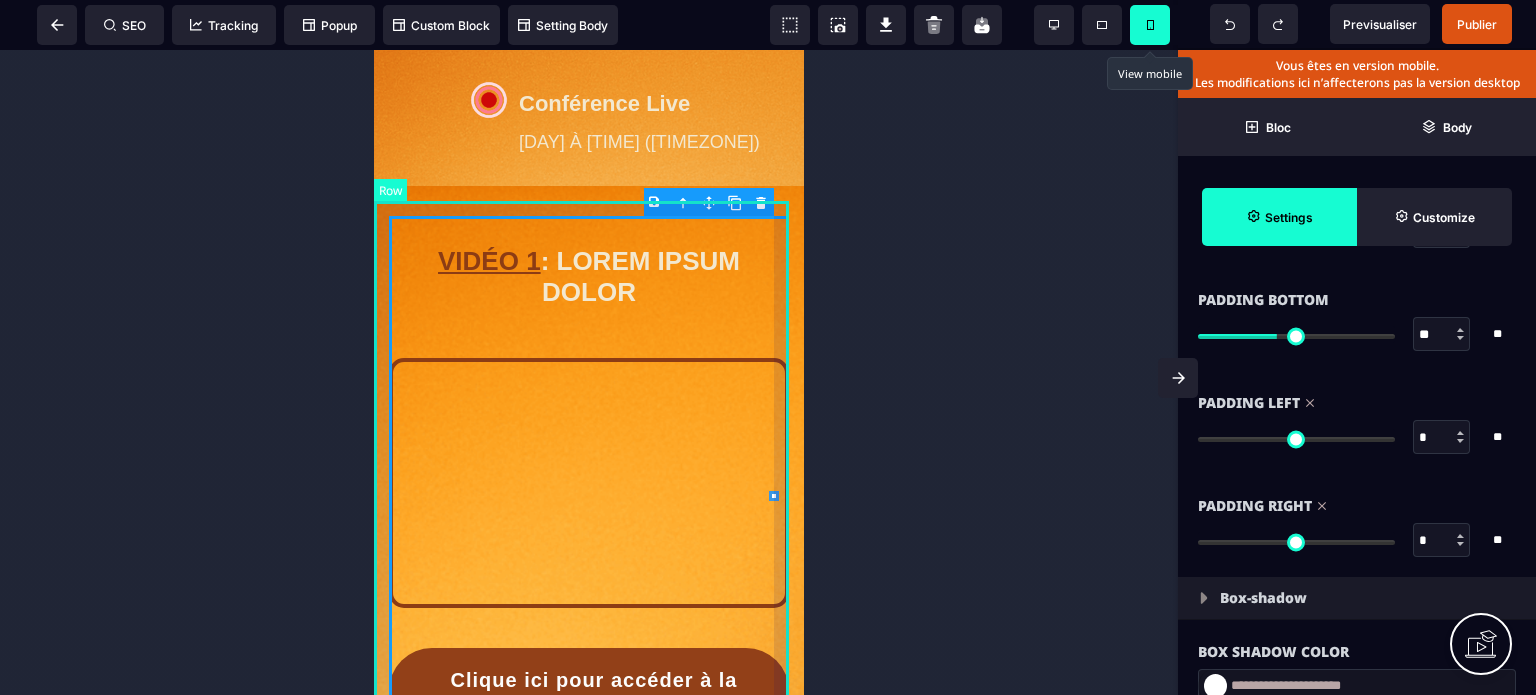 select on "**" 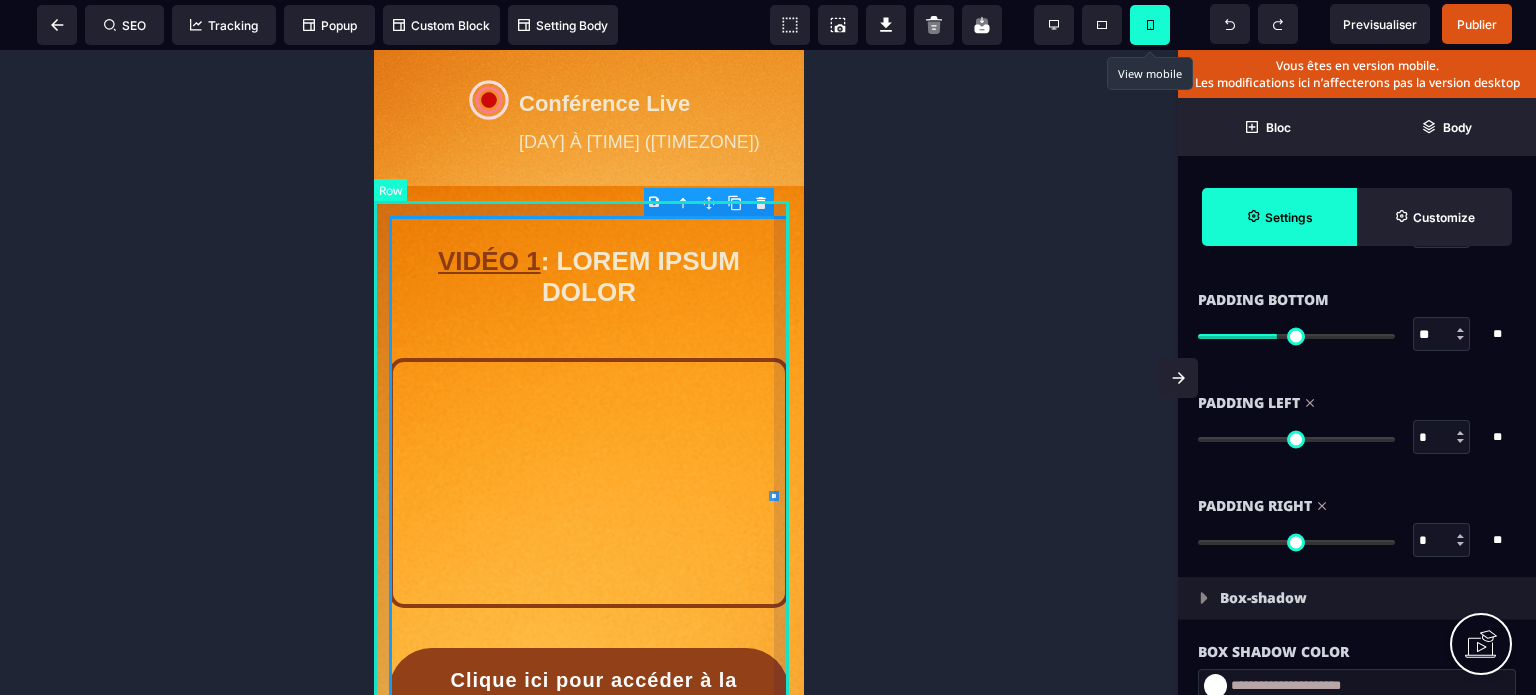 select on "**" 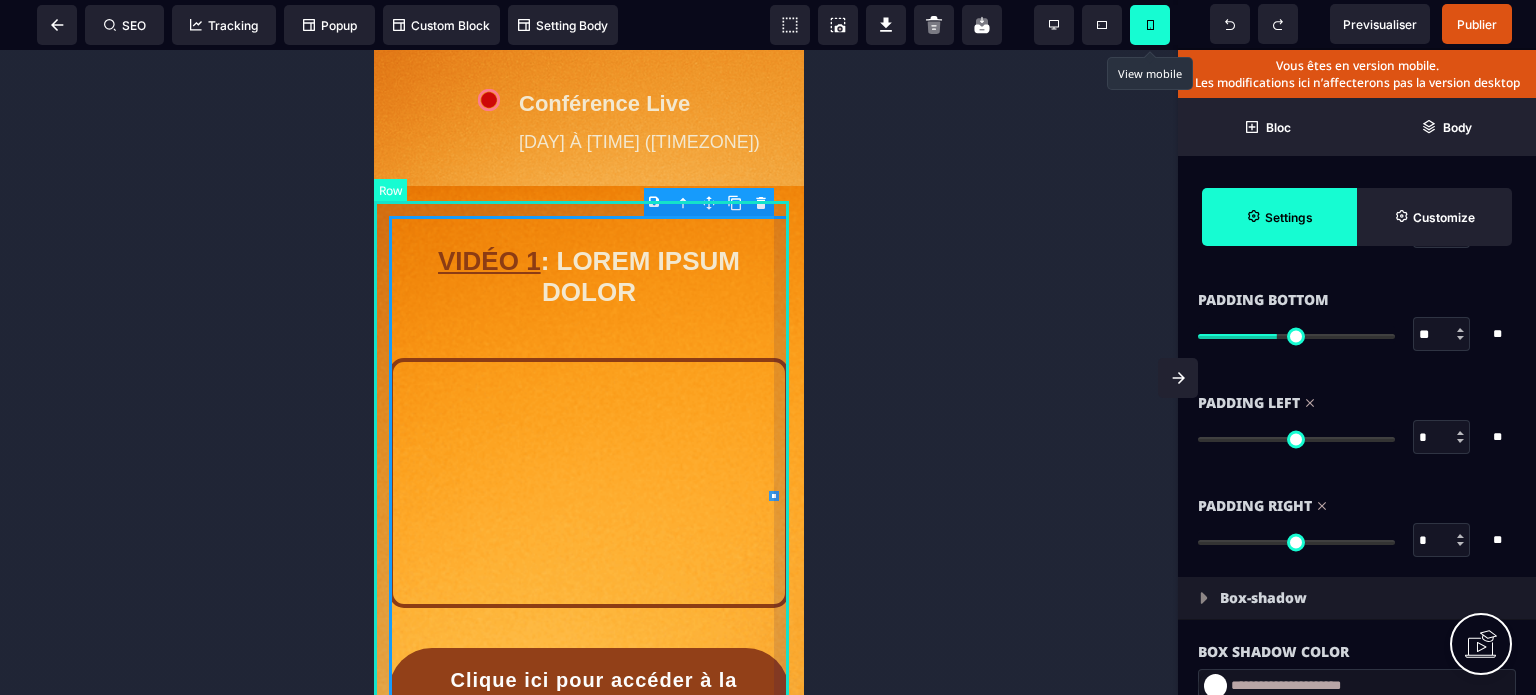 select on "**" 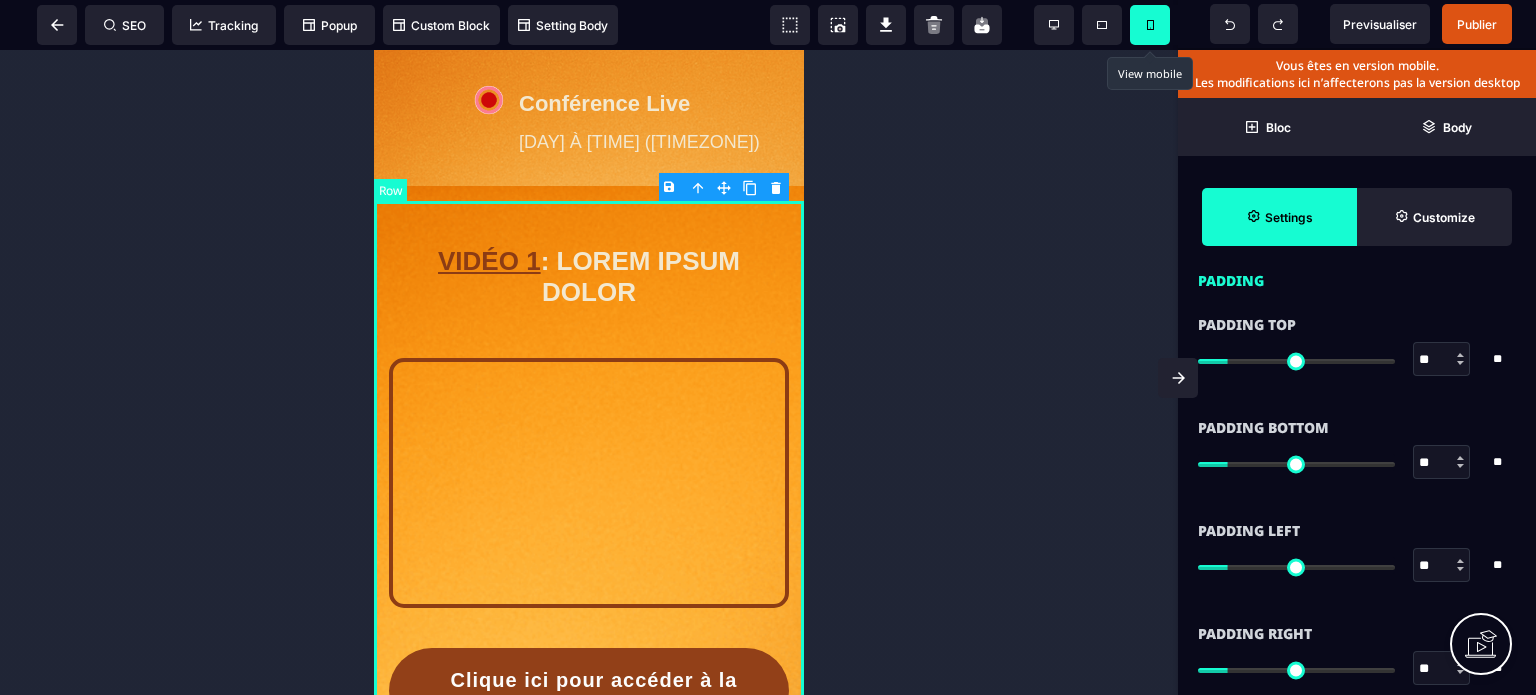 type on "*" 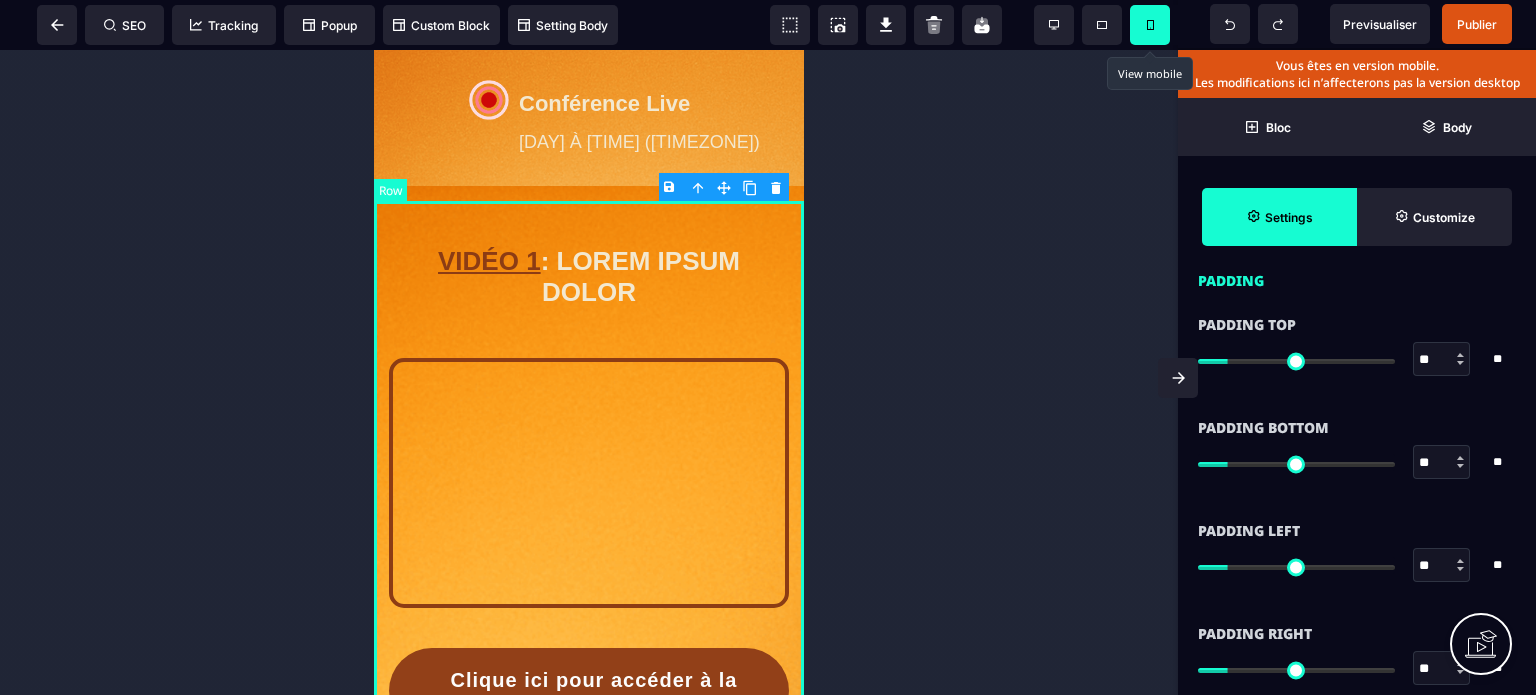 type on "***" 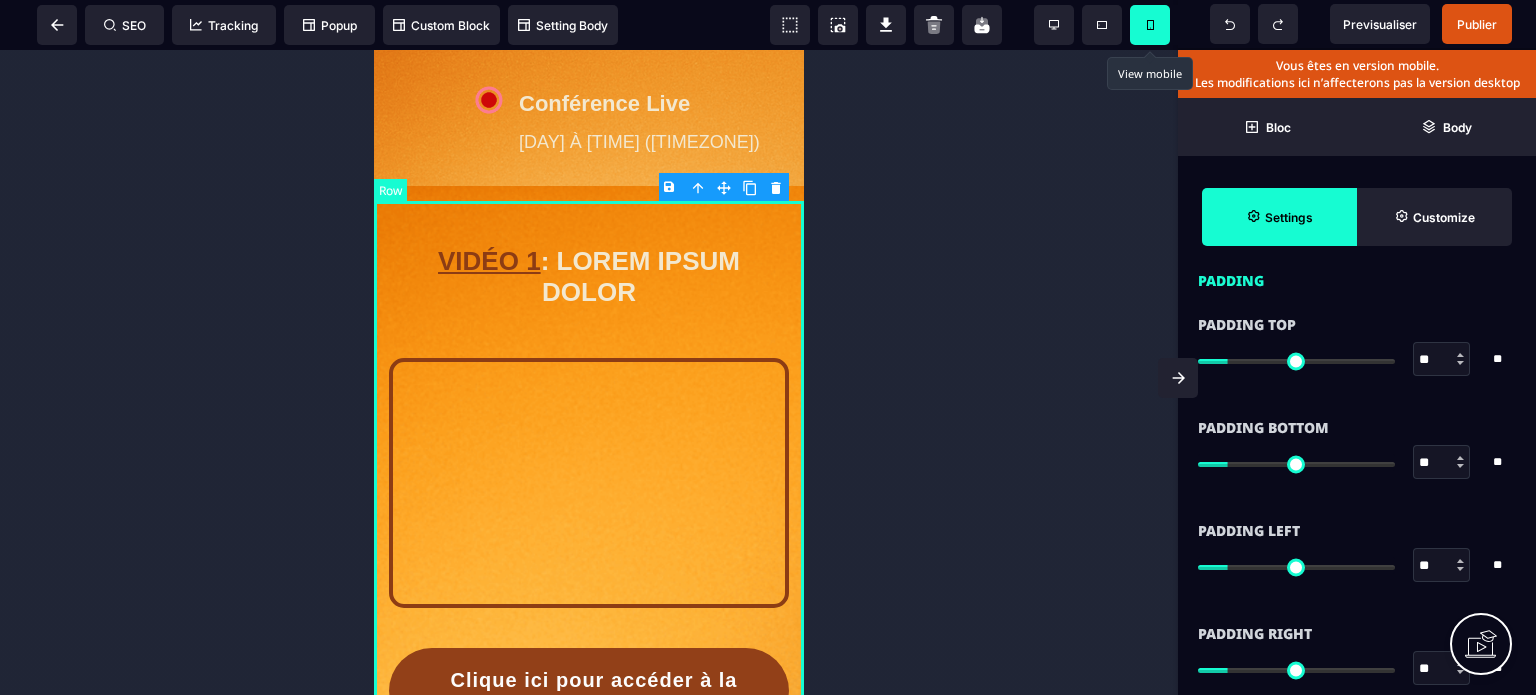 type on "***" 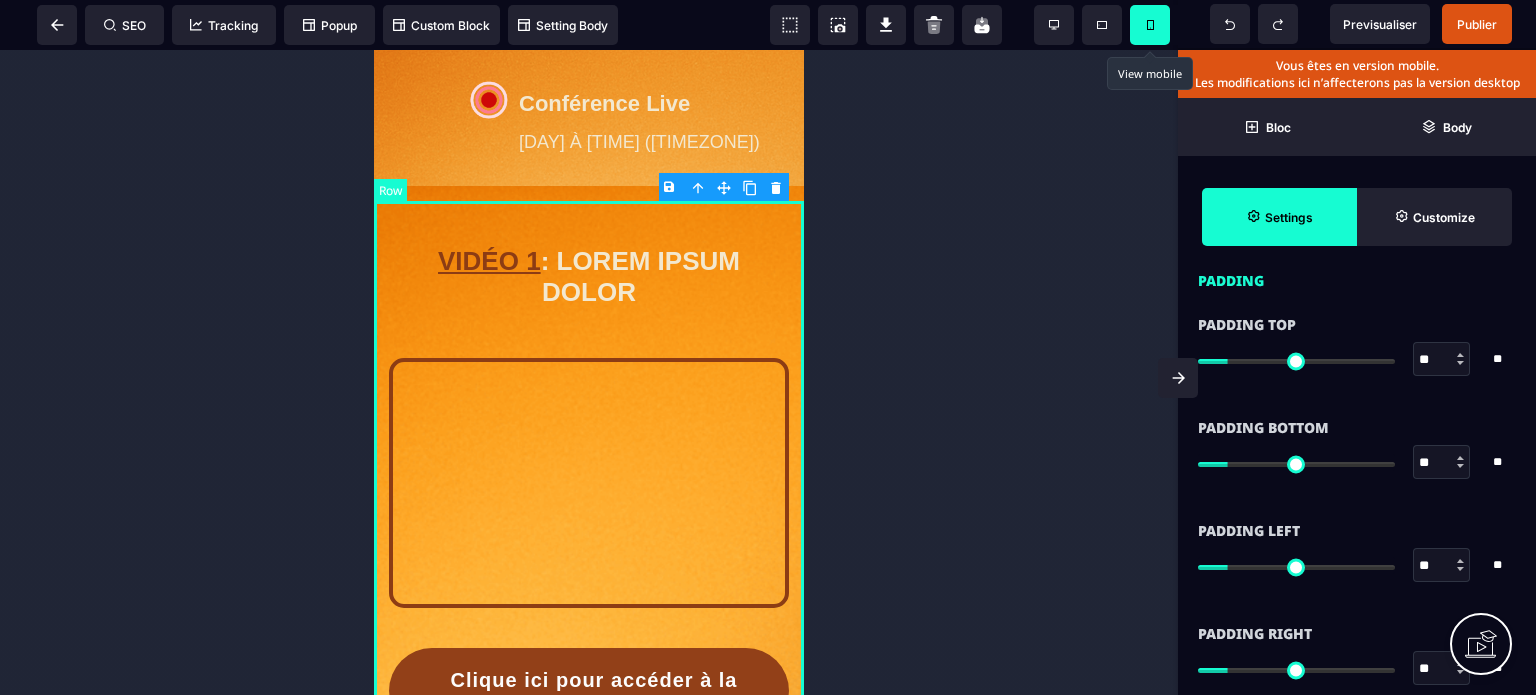 type on "***" 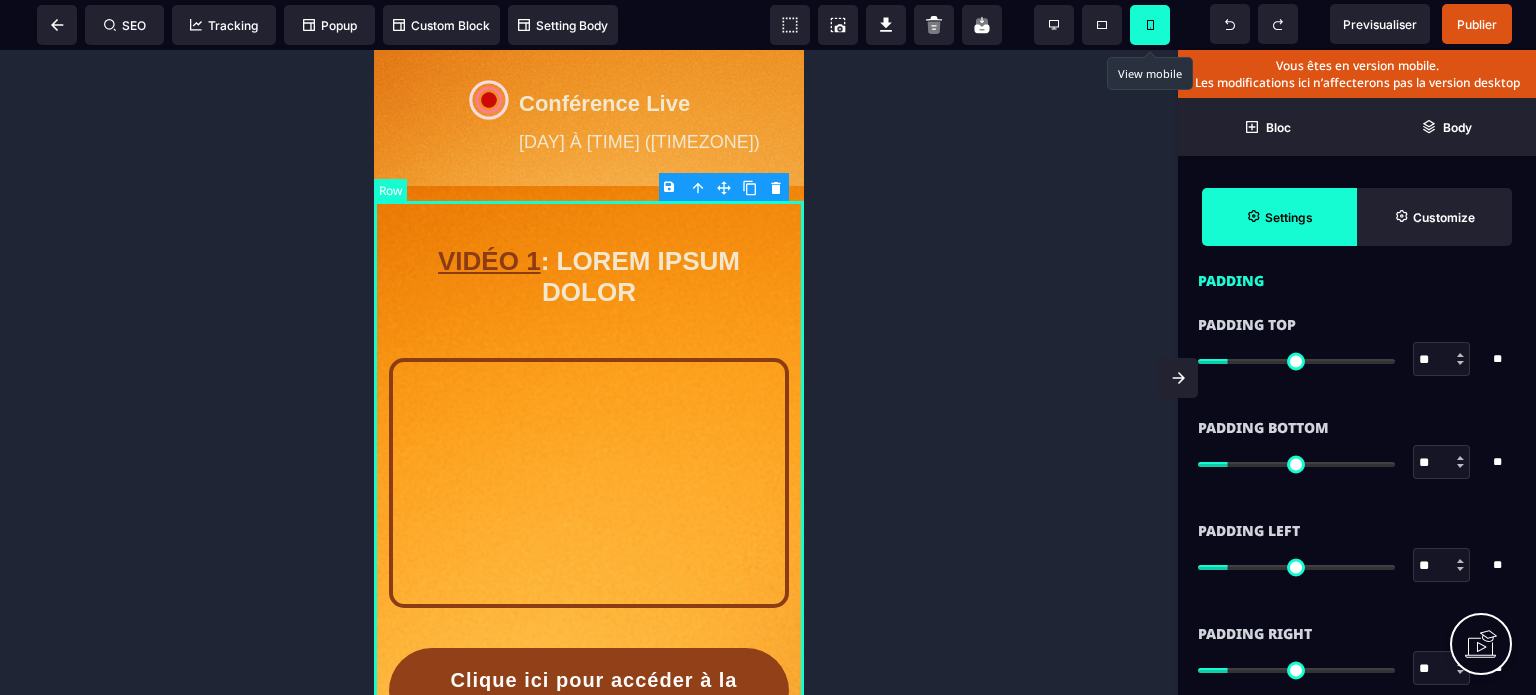 type on "***" 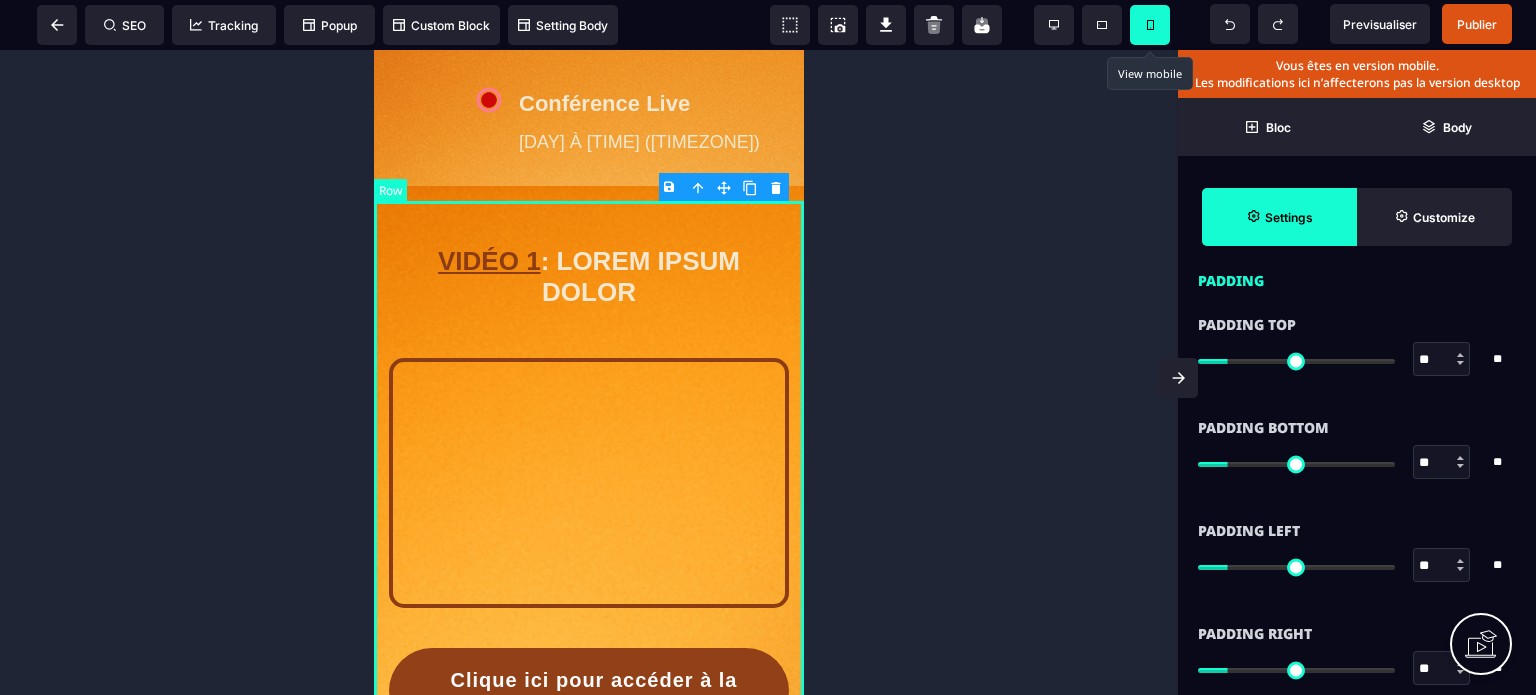 type on "***" 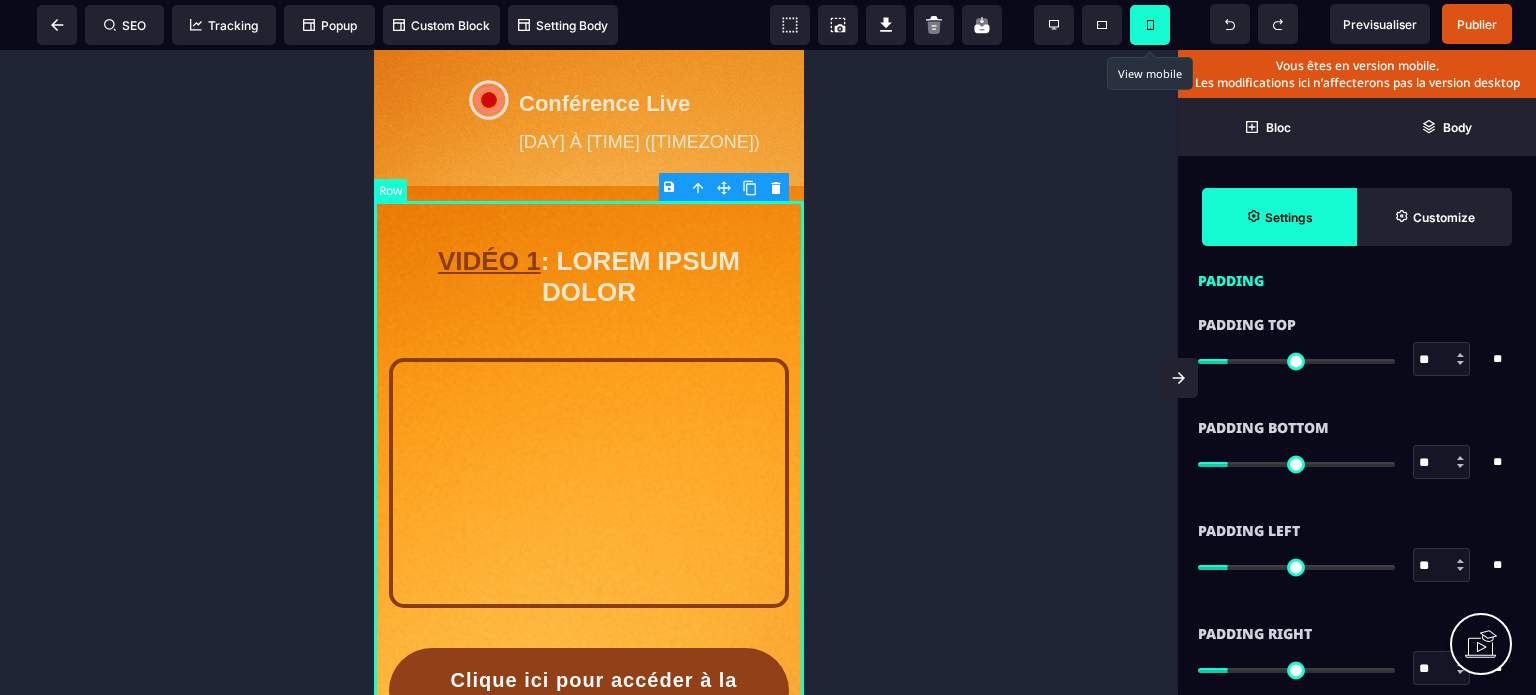 type on "***" 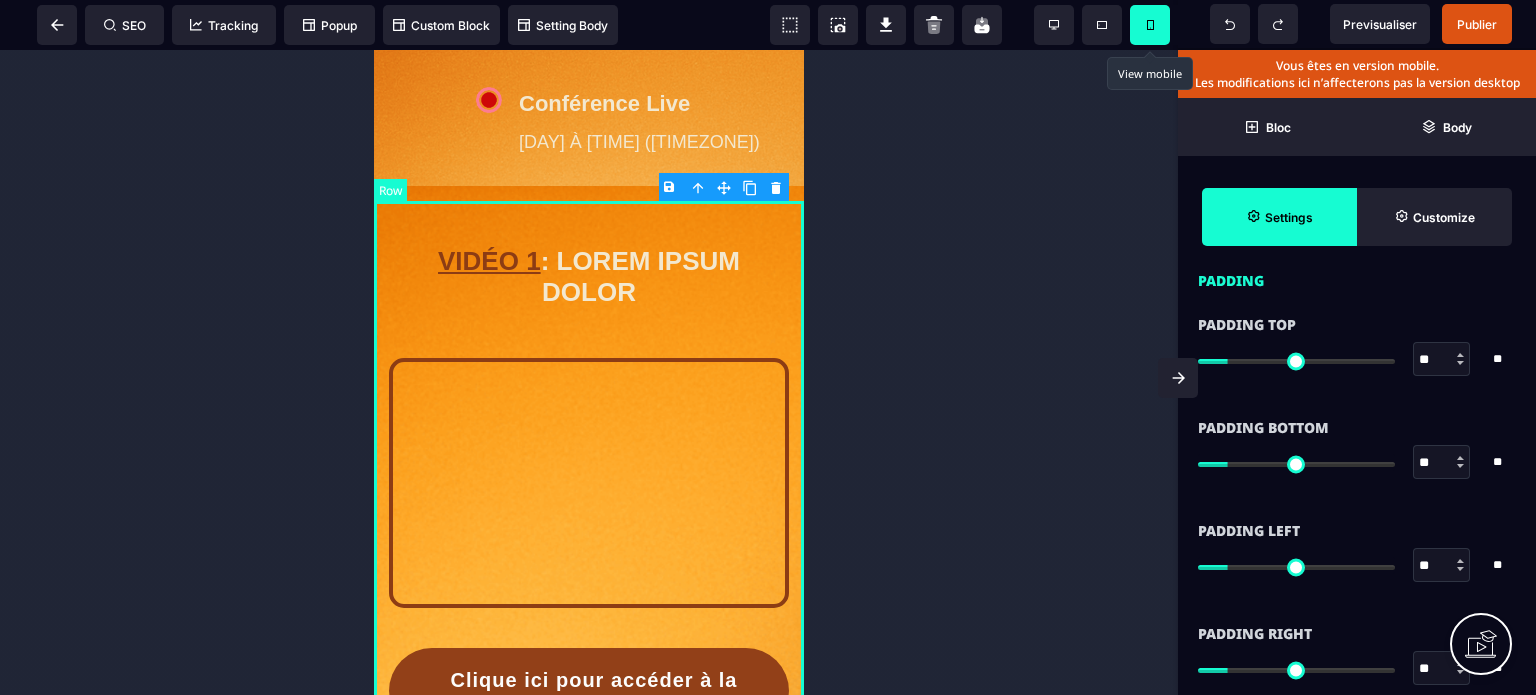 scroll, scrollTop: 0, scrollLeft: 0, axis: both 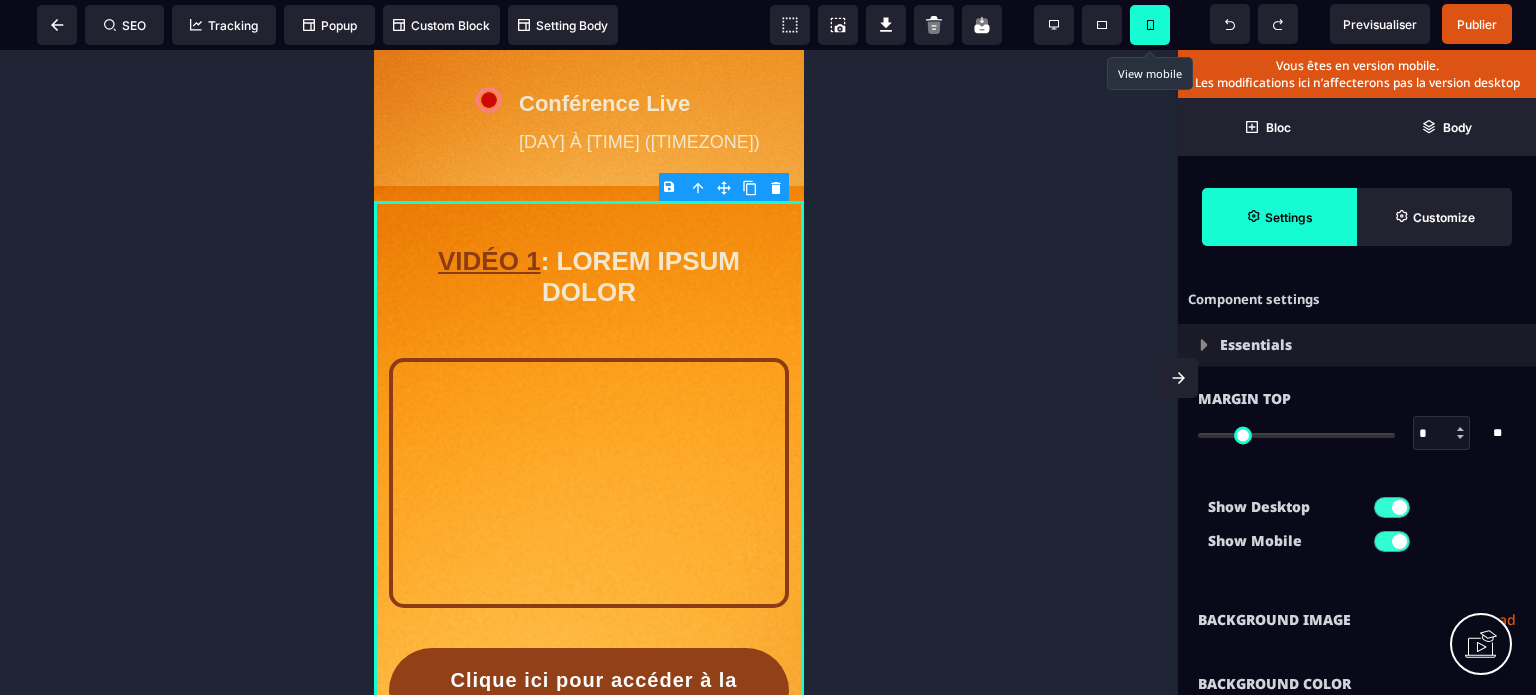 click on "Show Desktop
Show Mobile" at bounding box center (1357, 529) 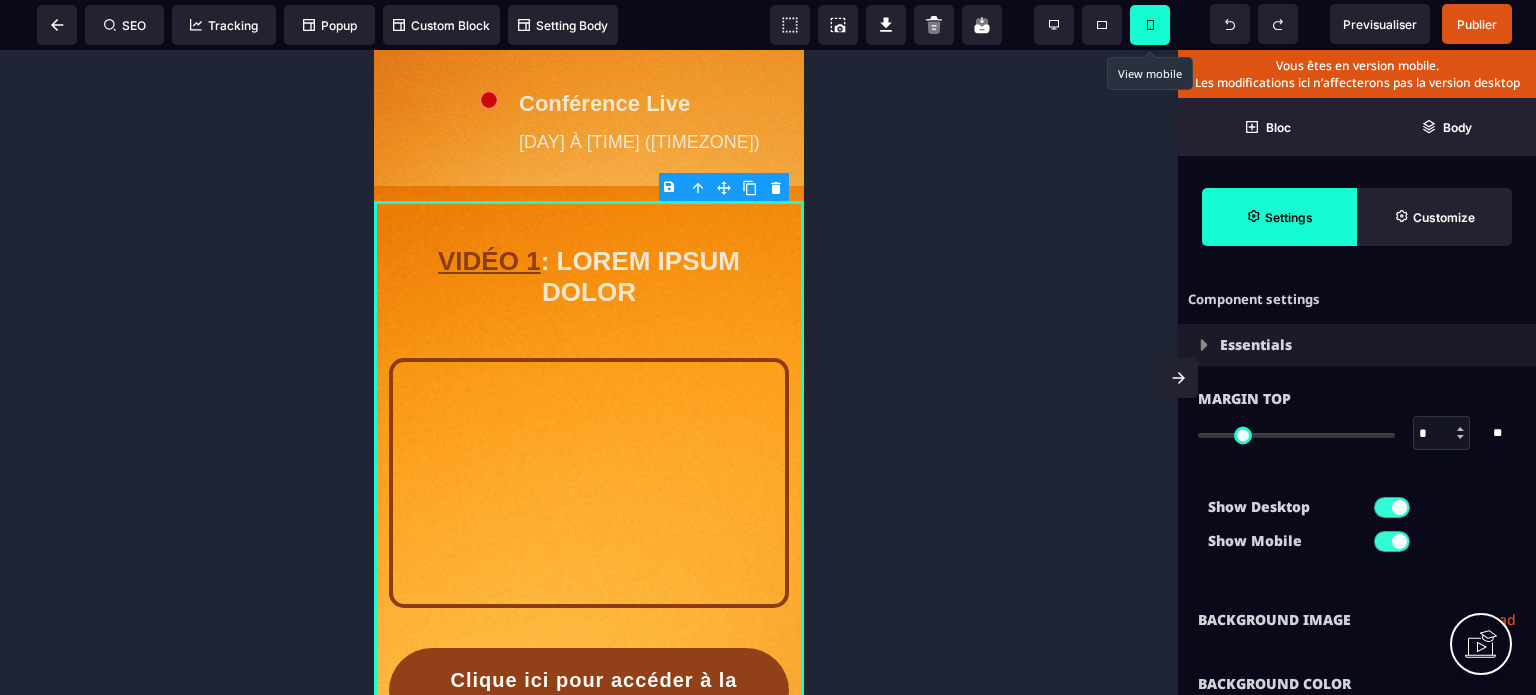 click on "**********" at bounding box center (1357, 620) 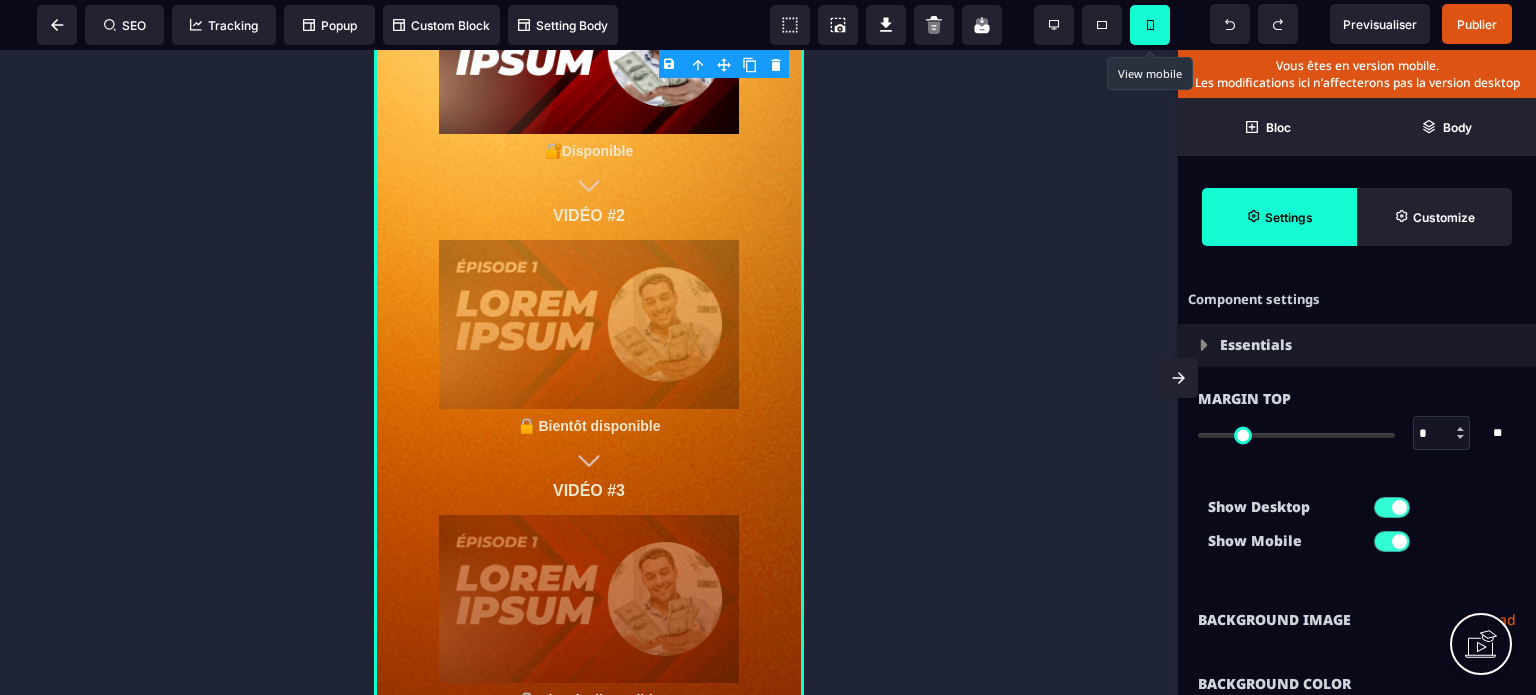scroll, scrollTop: 0, scrollLeft: 0, axis: both 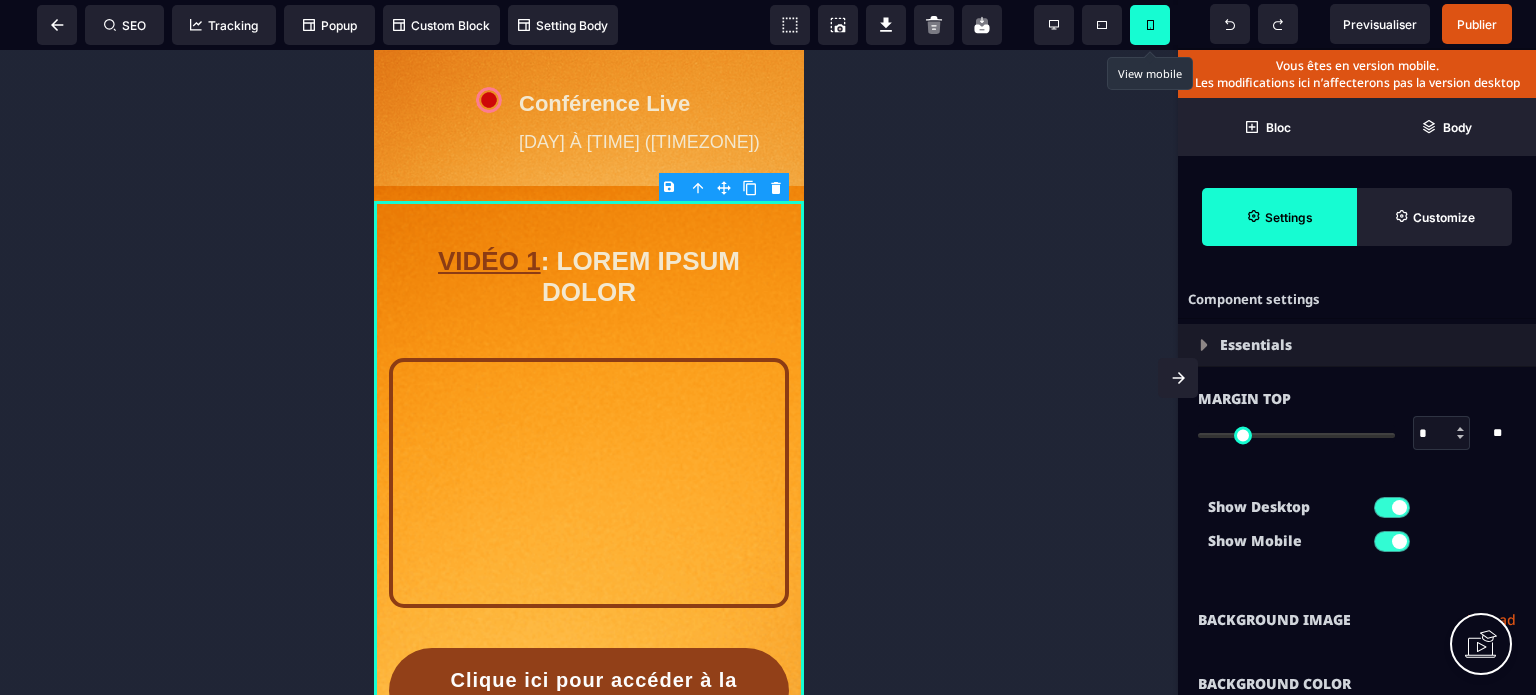 drag, startPoint x: 796, startPoint y: 404, endPoint x: 1190, endPoint y: 249, distance: 423.39224 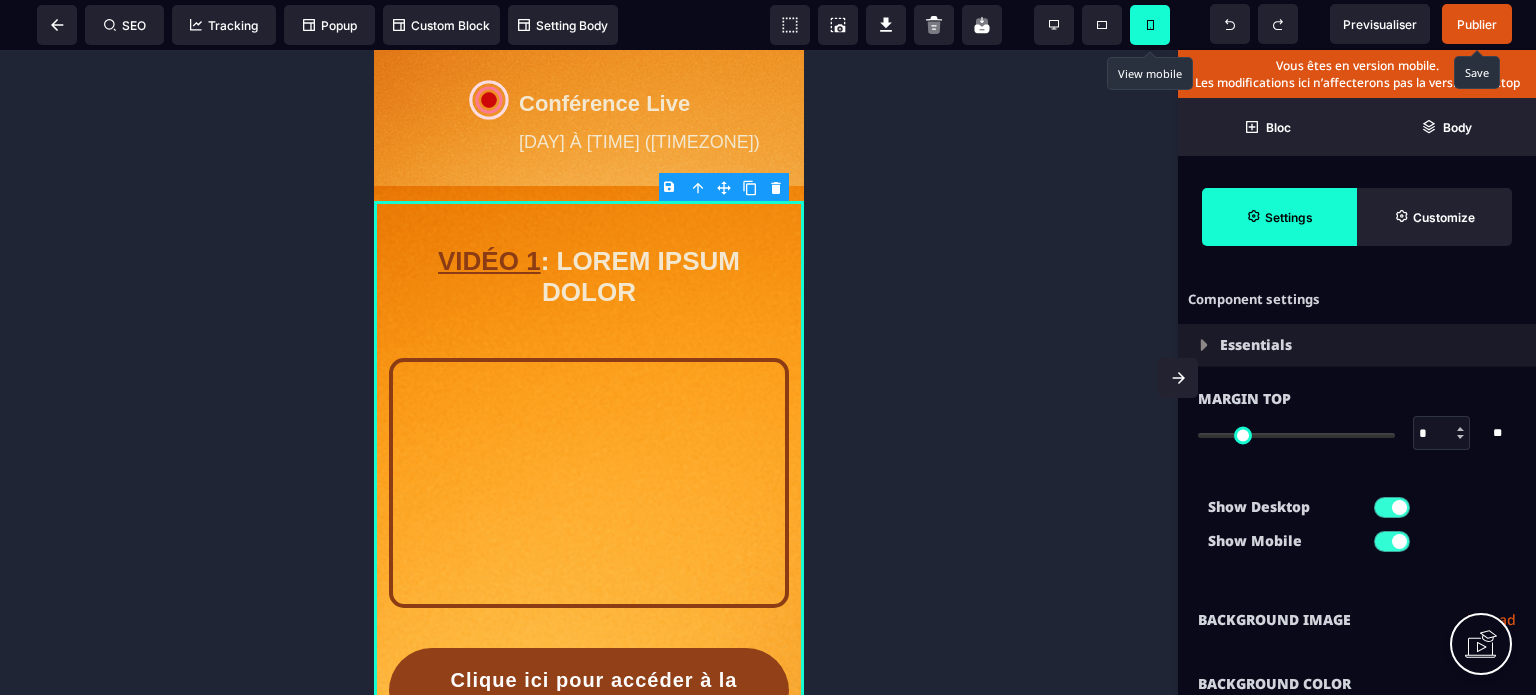 click on "Publier" at bounding box center [1477, 24] 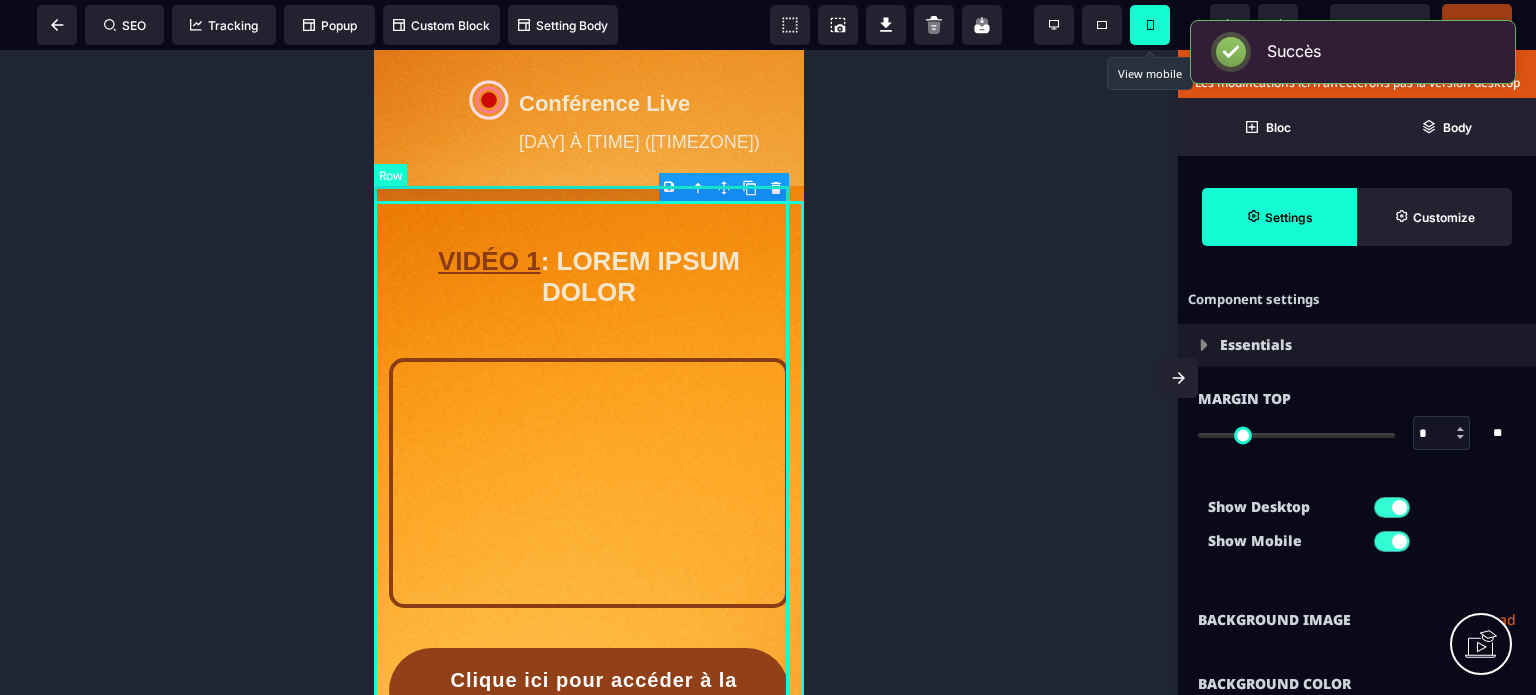 click on "VIDÉO 1 : LOREM IPSUM DOLOR Clique ici pour accéder à la prochaine vidéo VIDÉO #1 🔐Disponible VIDÉO #2 🔒 Bientôt disponible VIDÉO #3 🔒 Bientôt disponible" at bounding box center (589, 913) 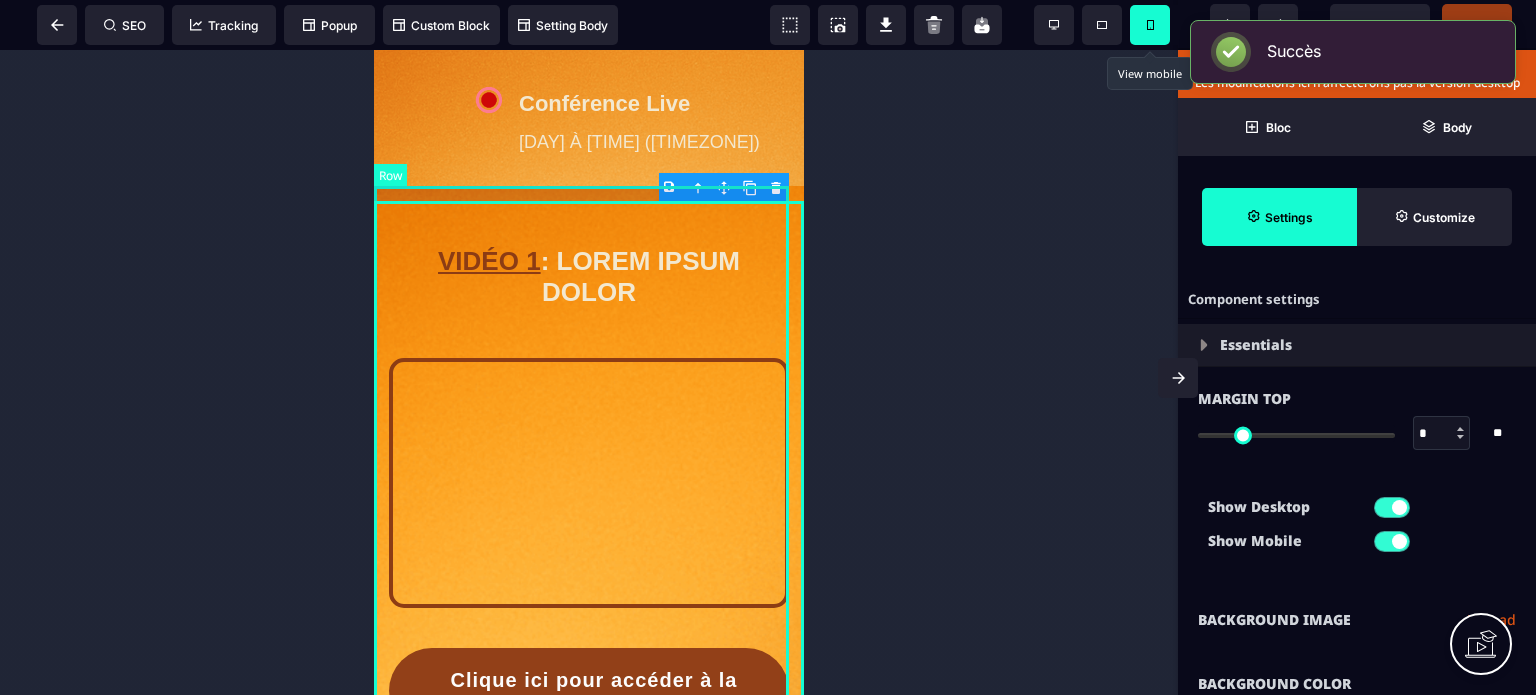 select on "*********" 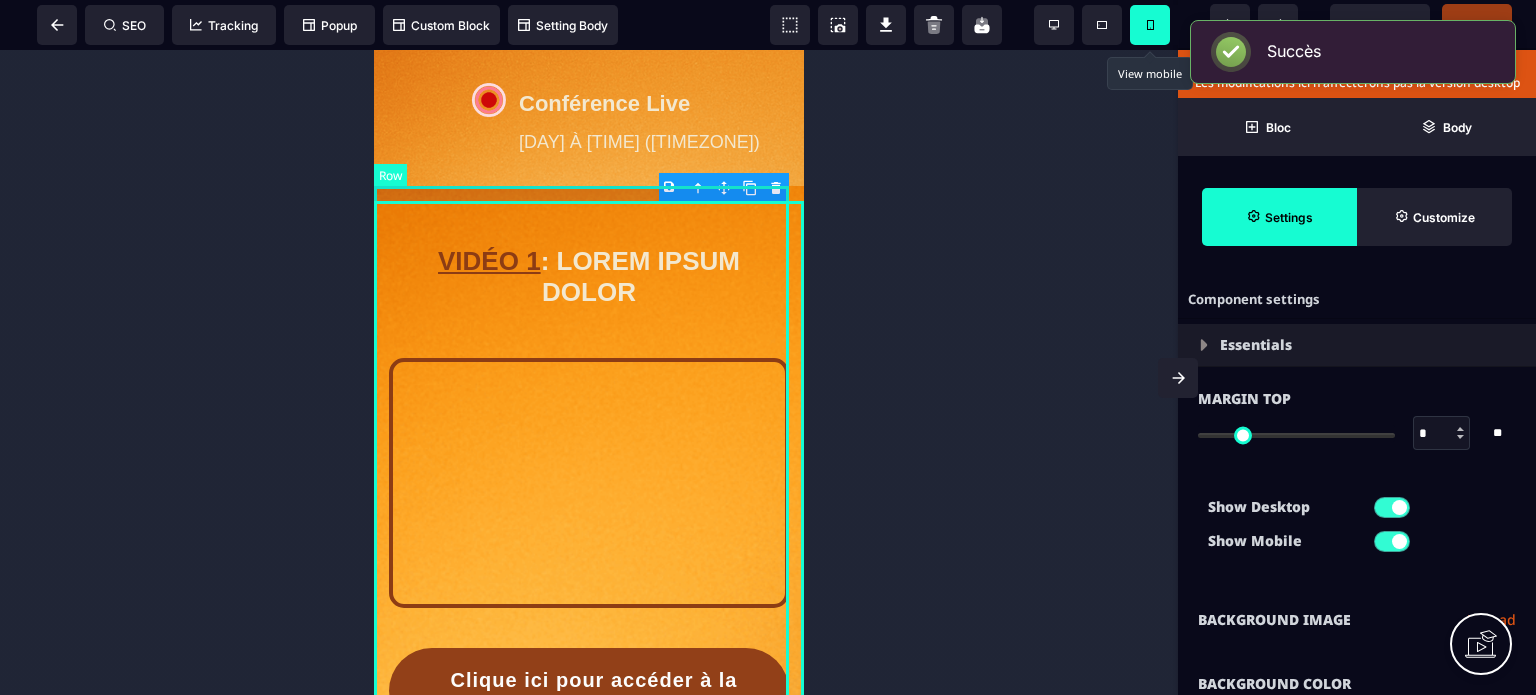 select on "**********" 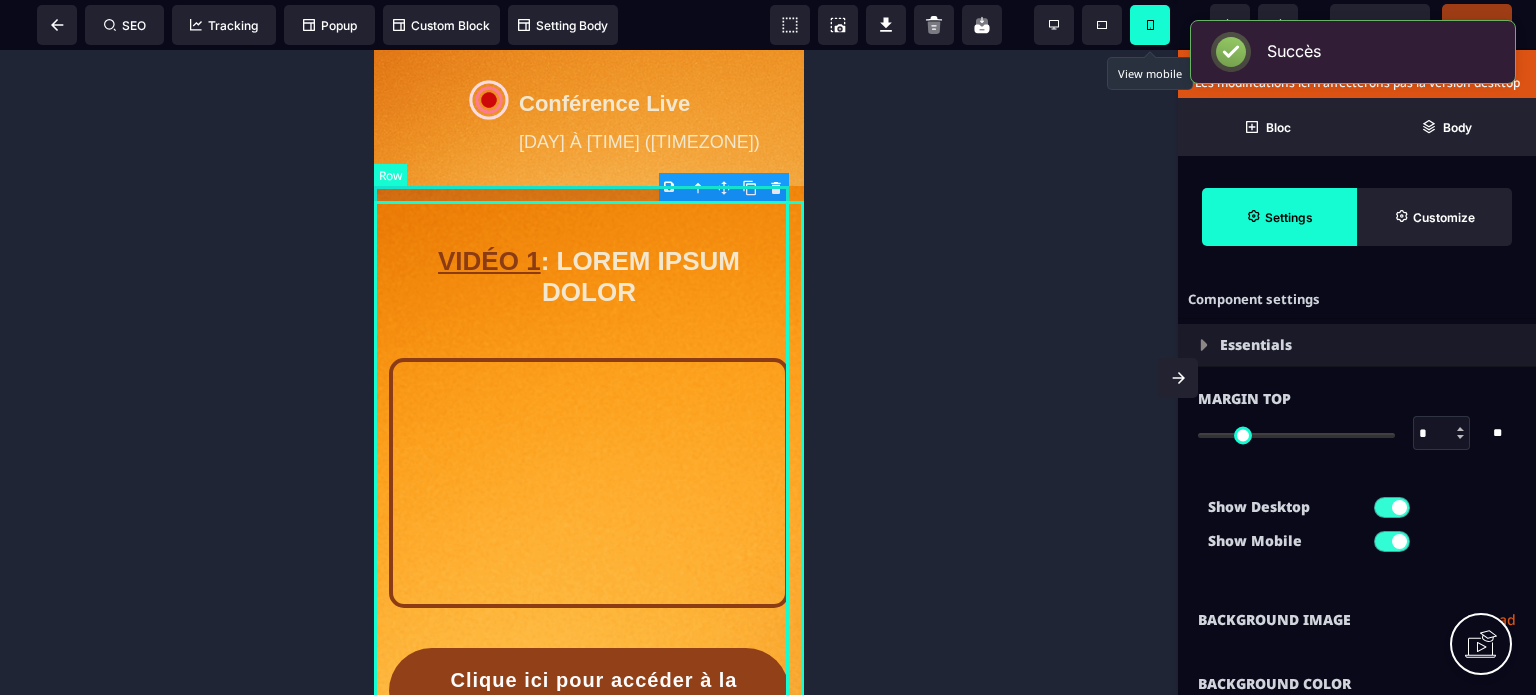 select on "*****" 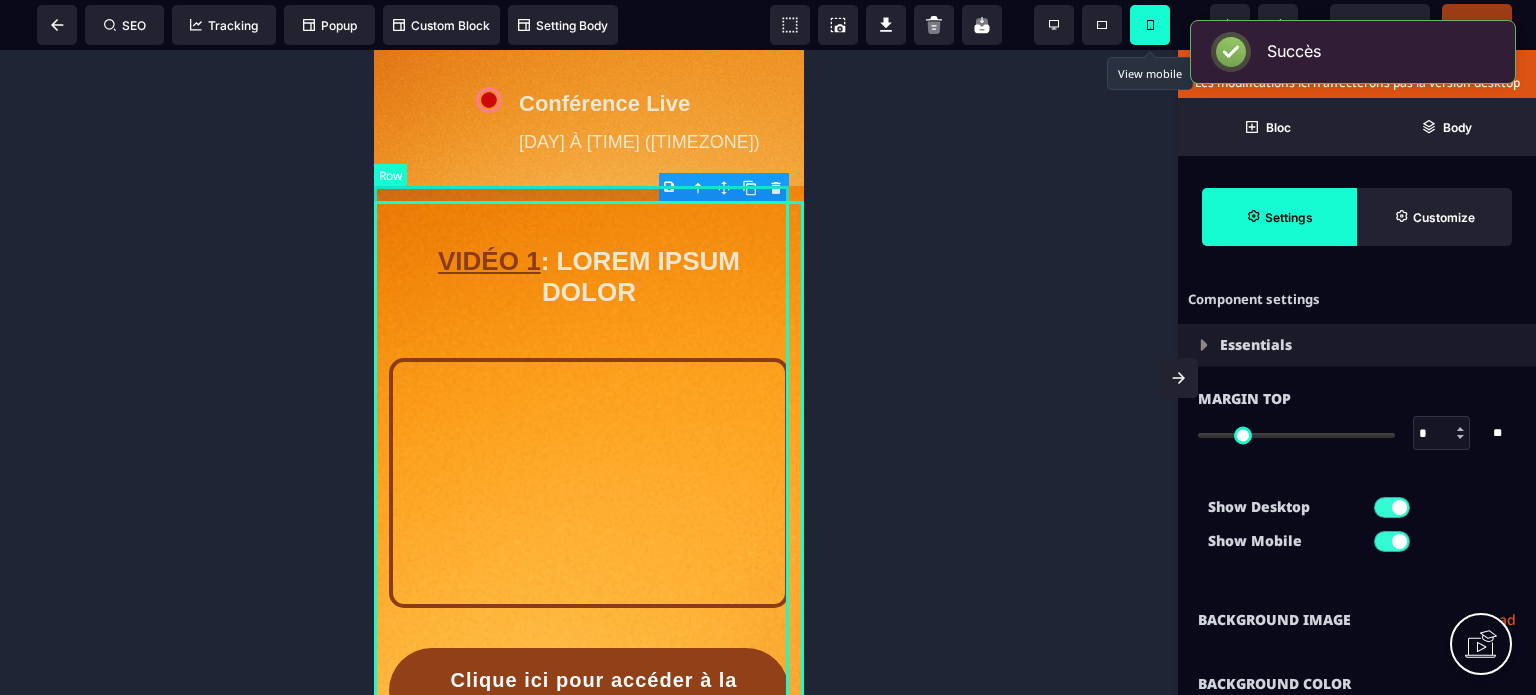 select on "******" 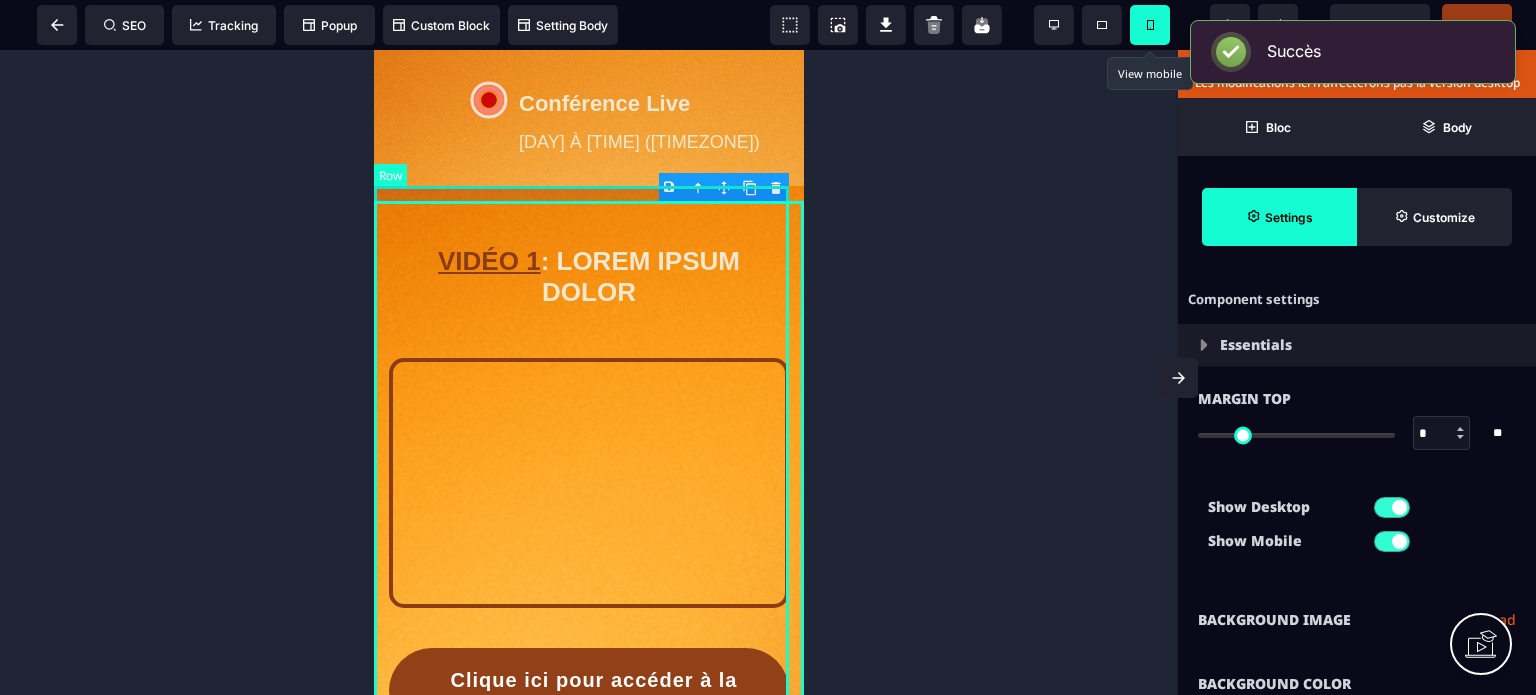 select on "*" 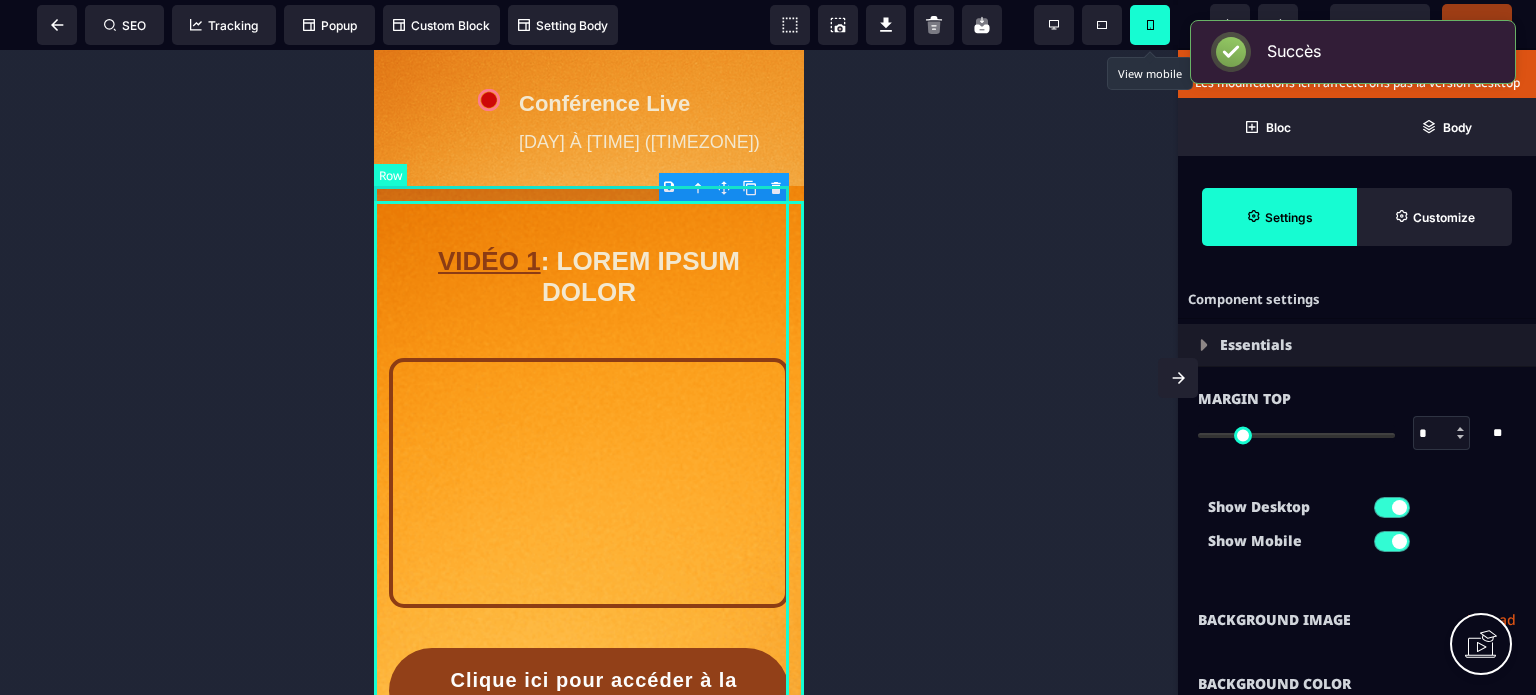 select on "**" 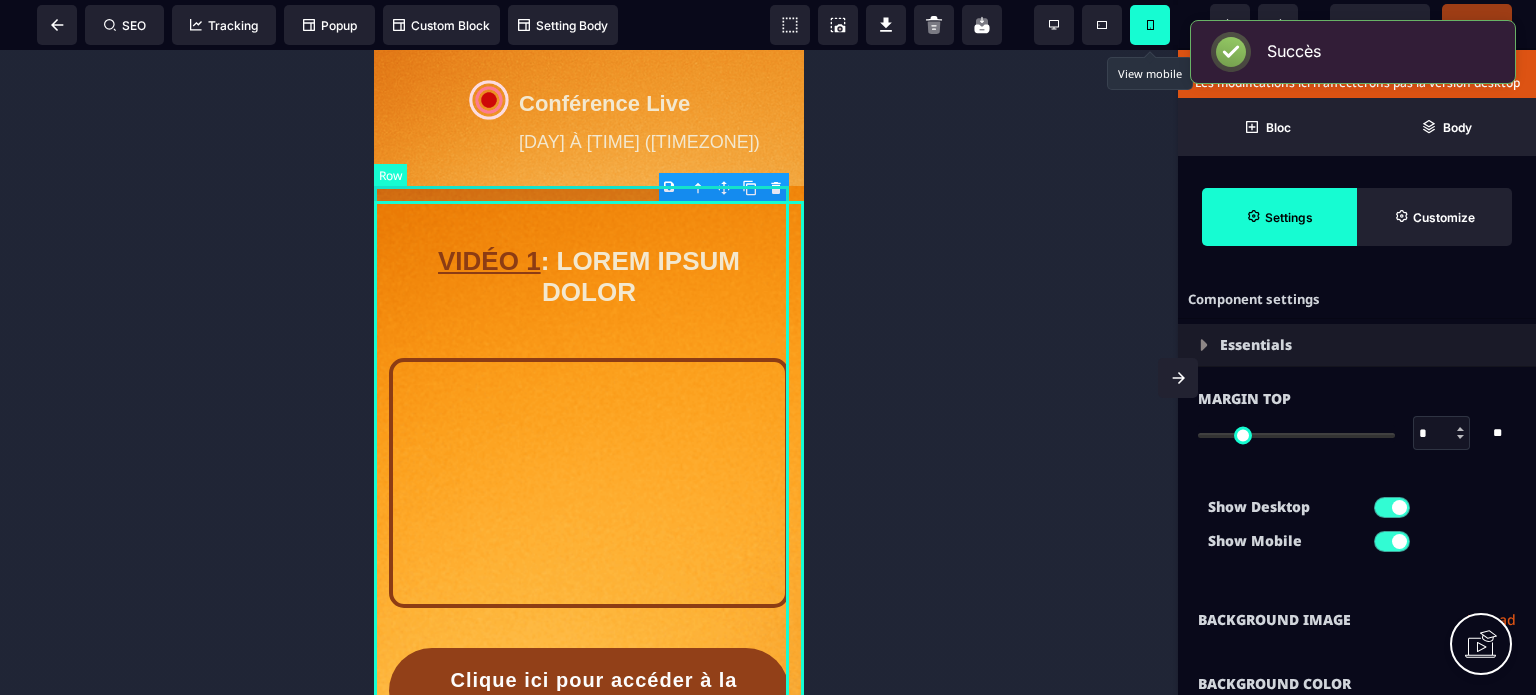 select on "**" 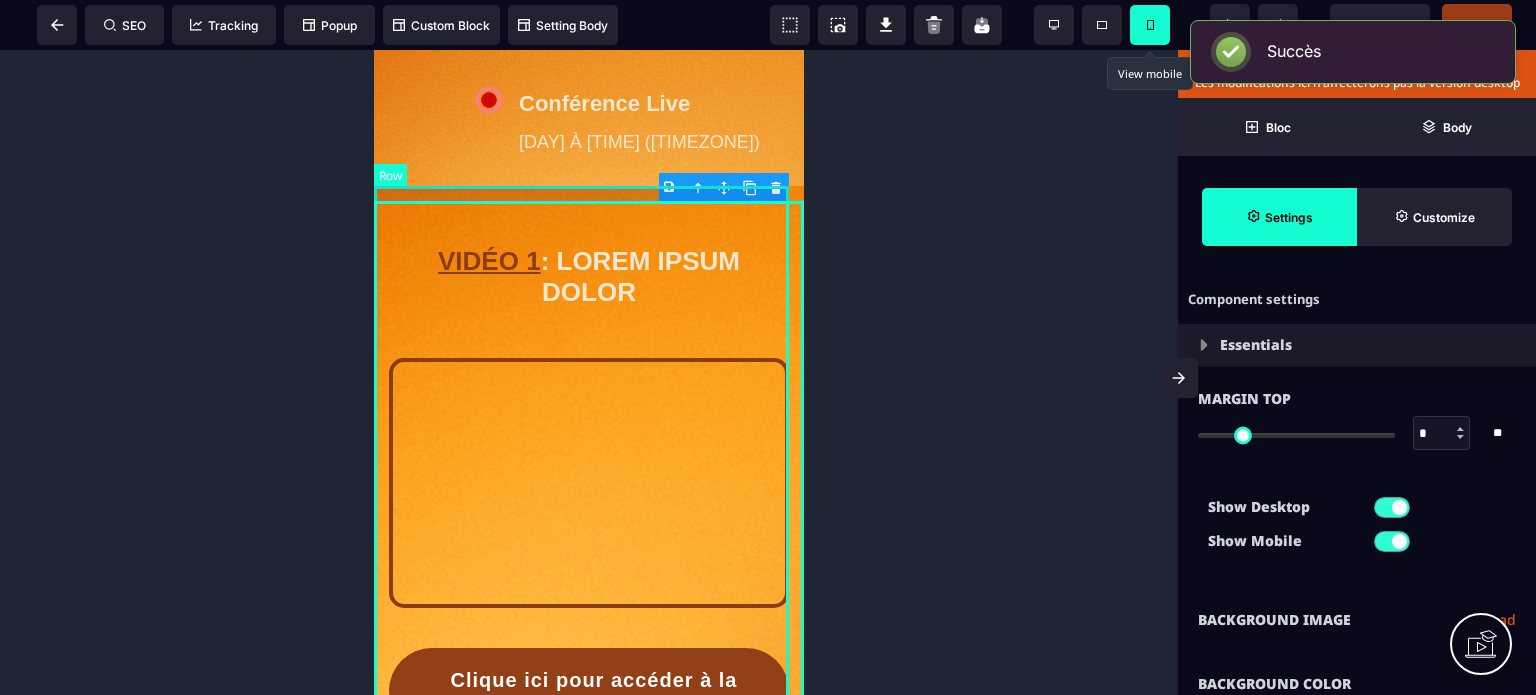 select on "**" 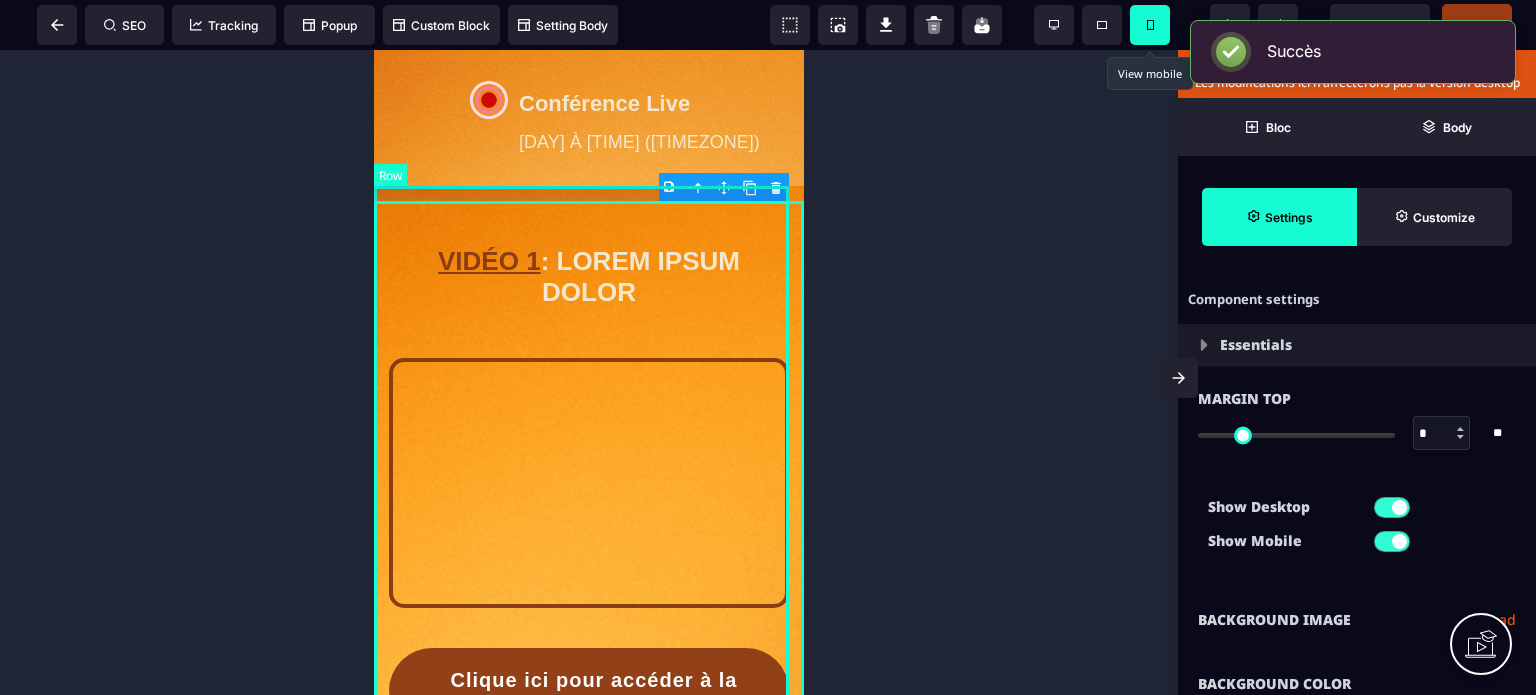 select on "**" 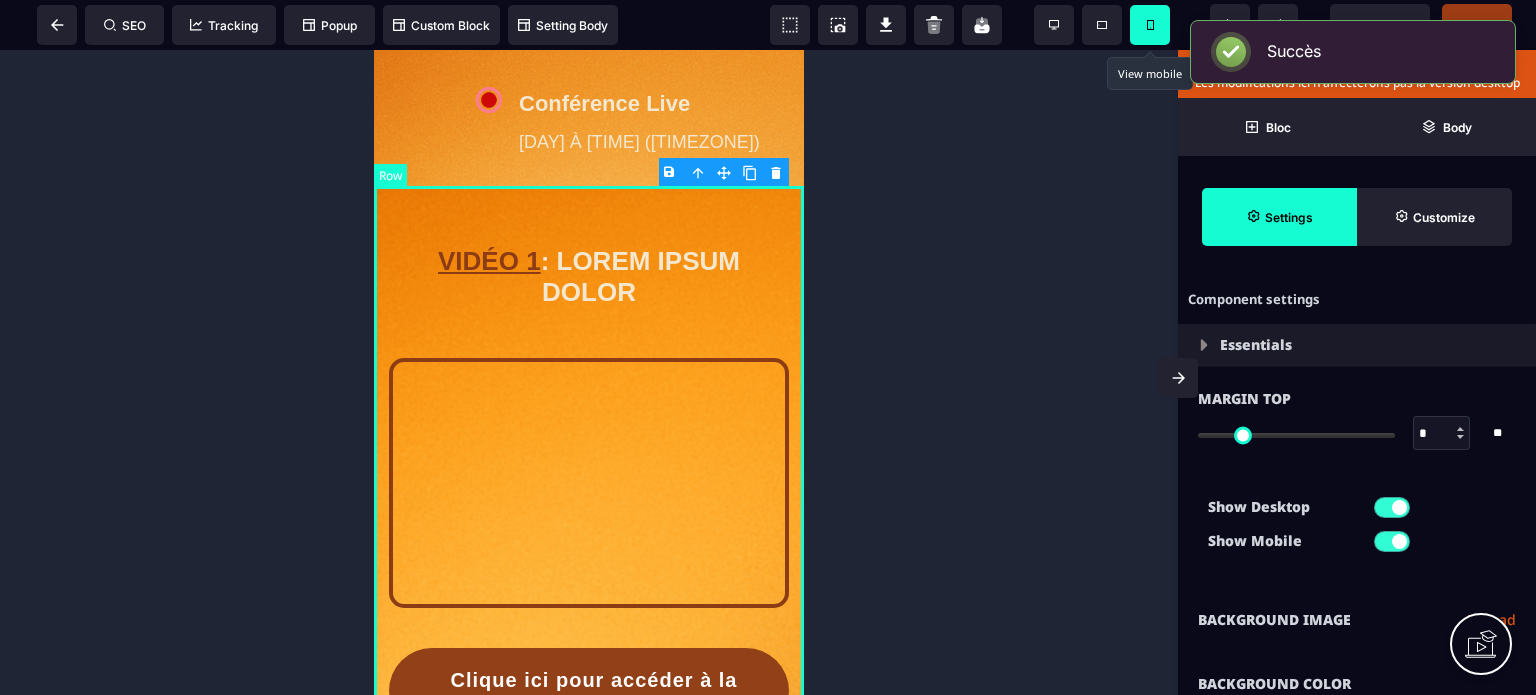 type on "*" 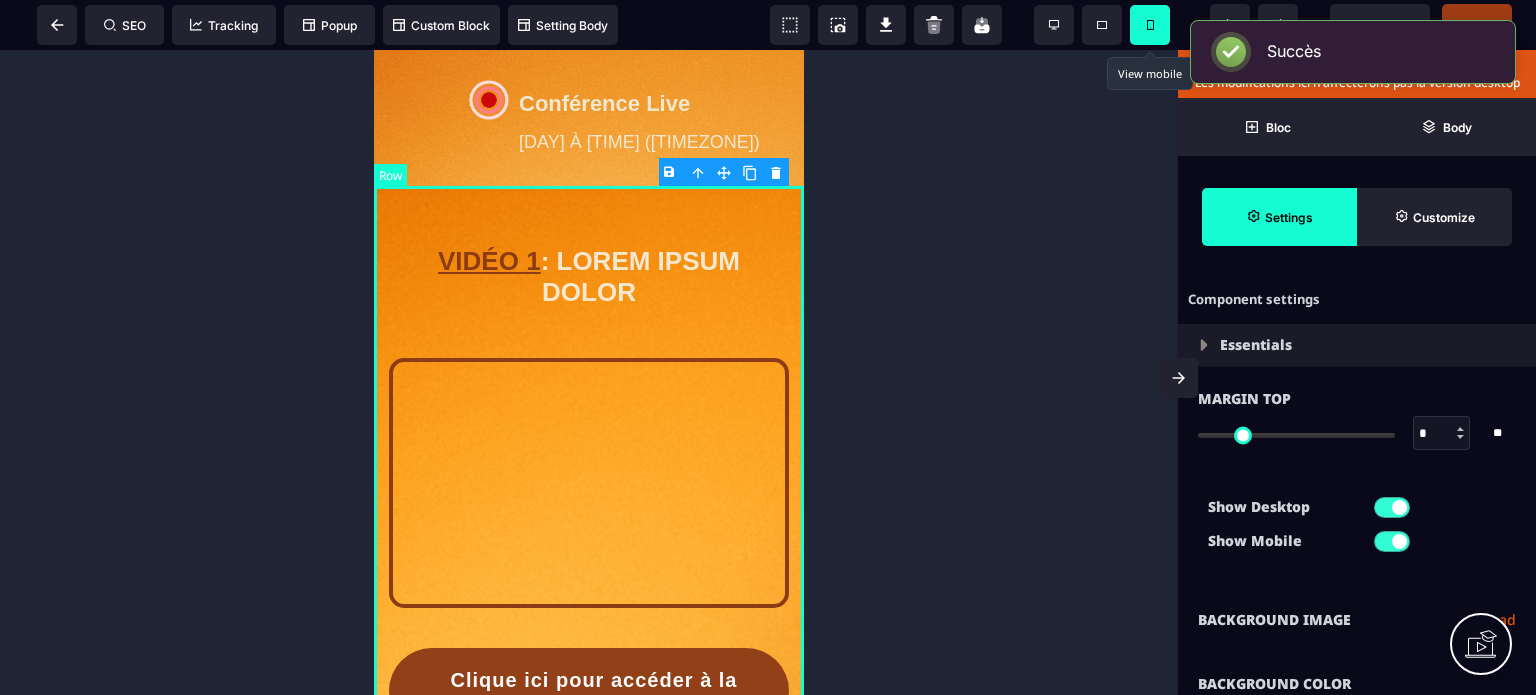 type on "***" 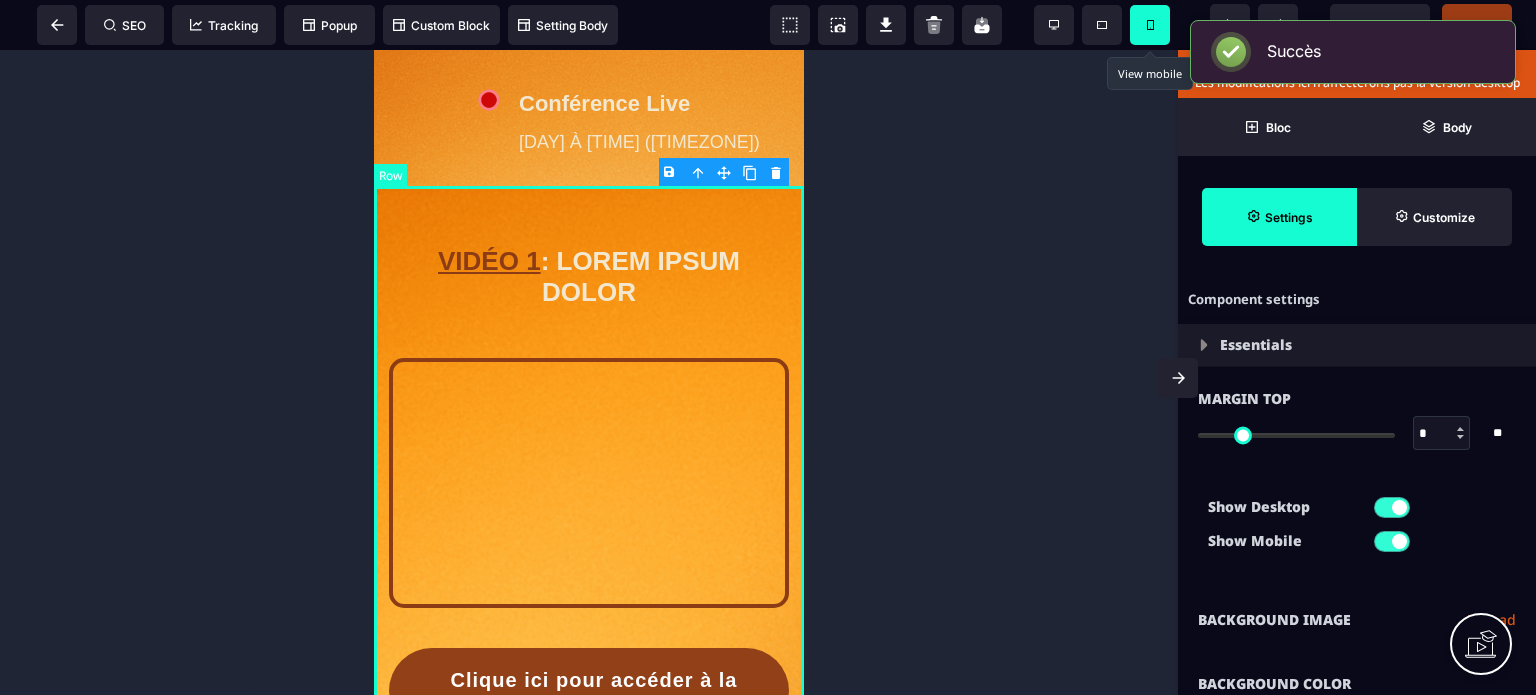 type on "***" 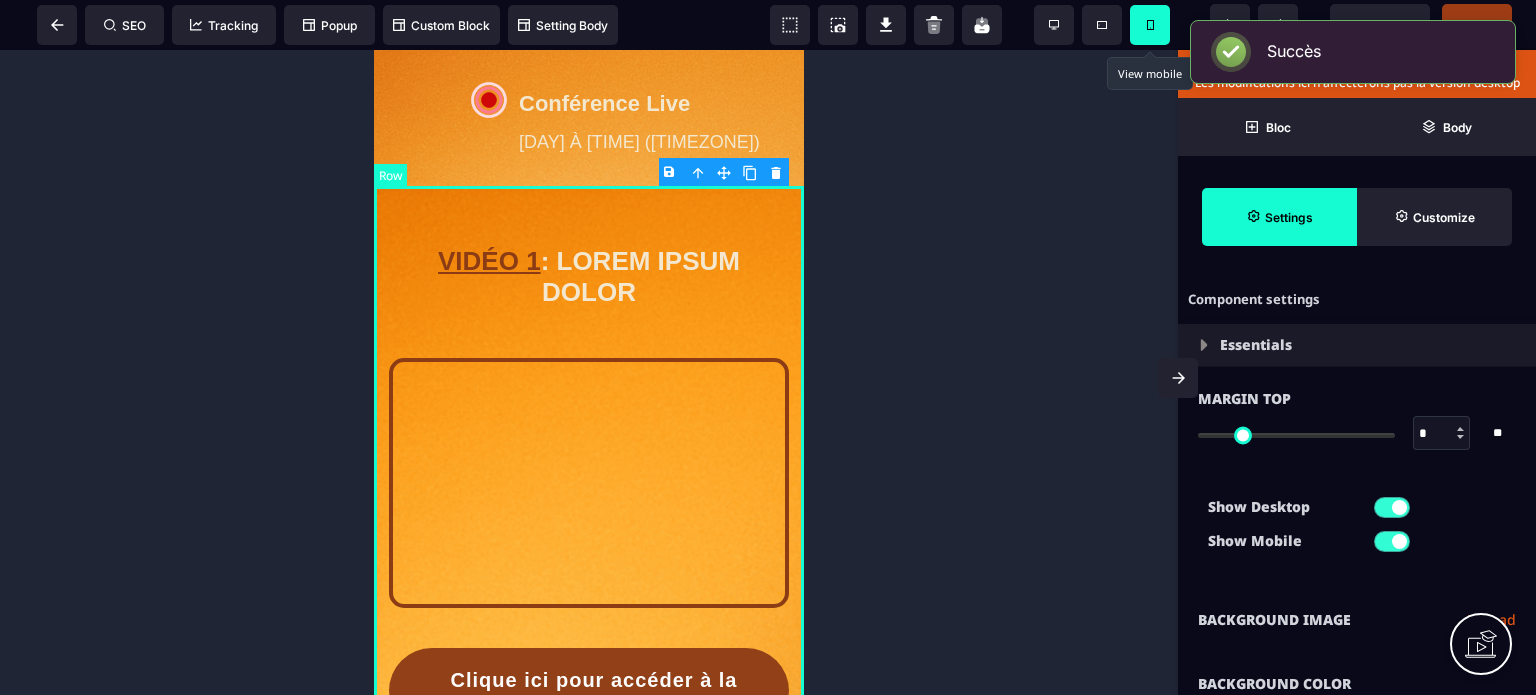 type on "***" 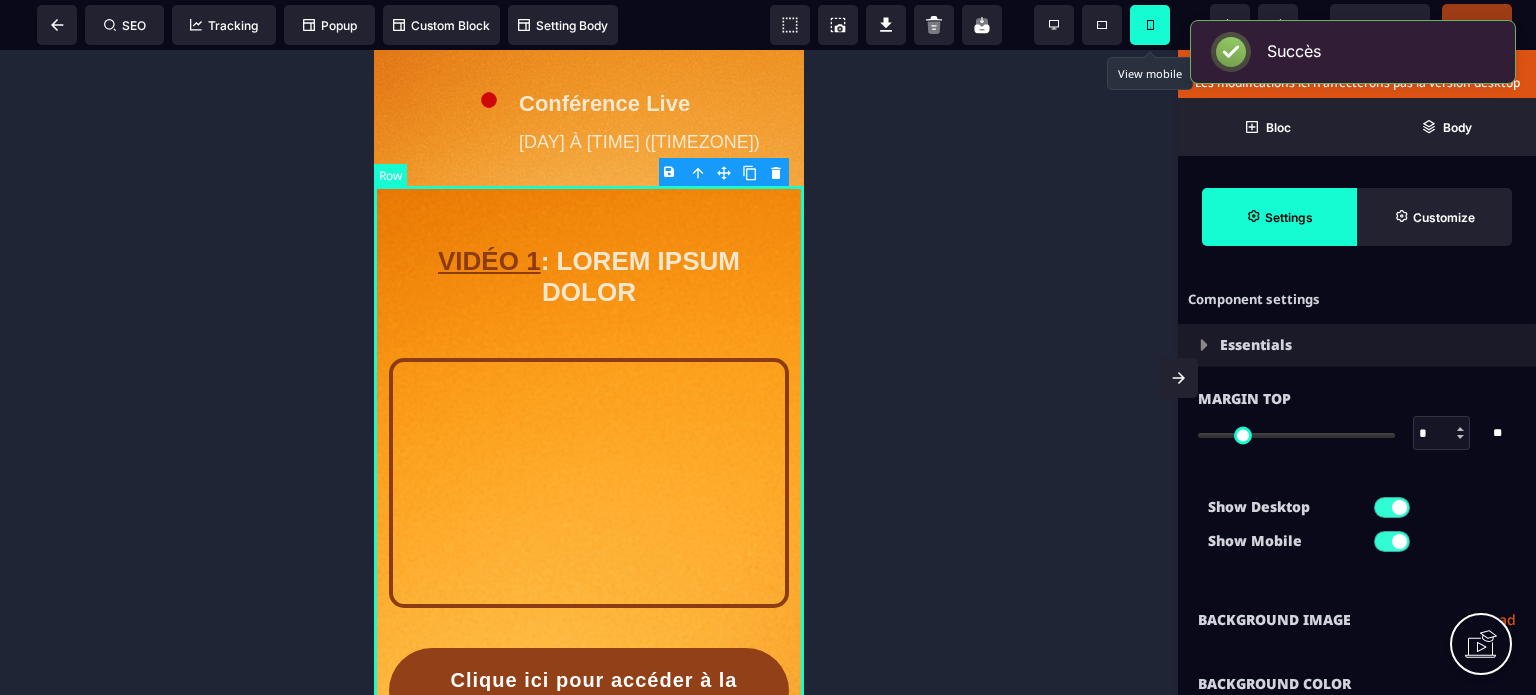 type on "***" 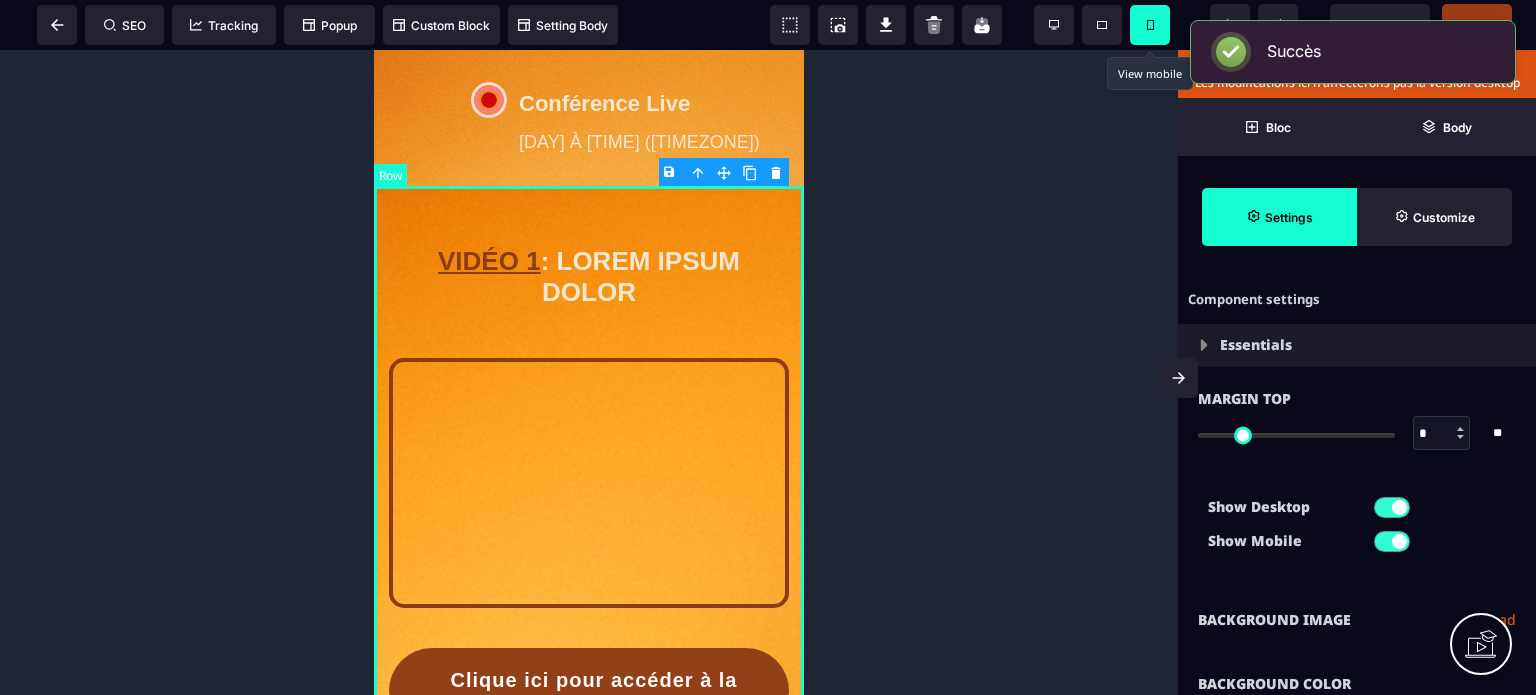 type on "***" 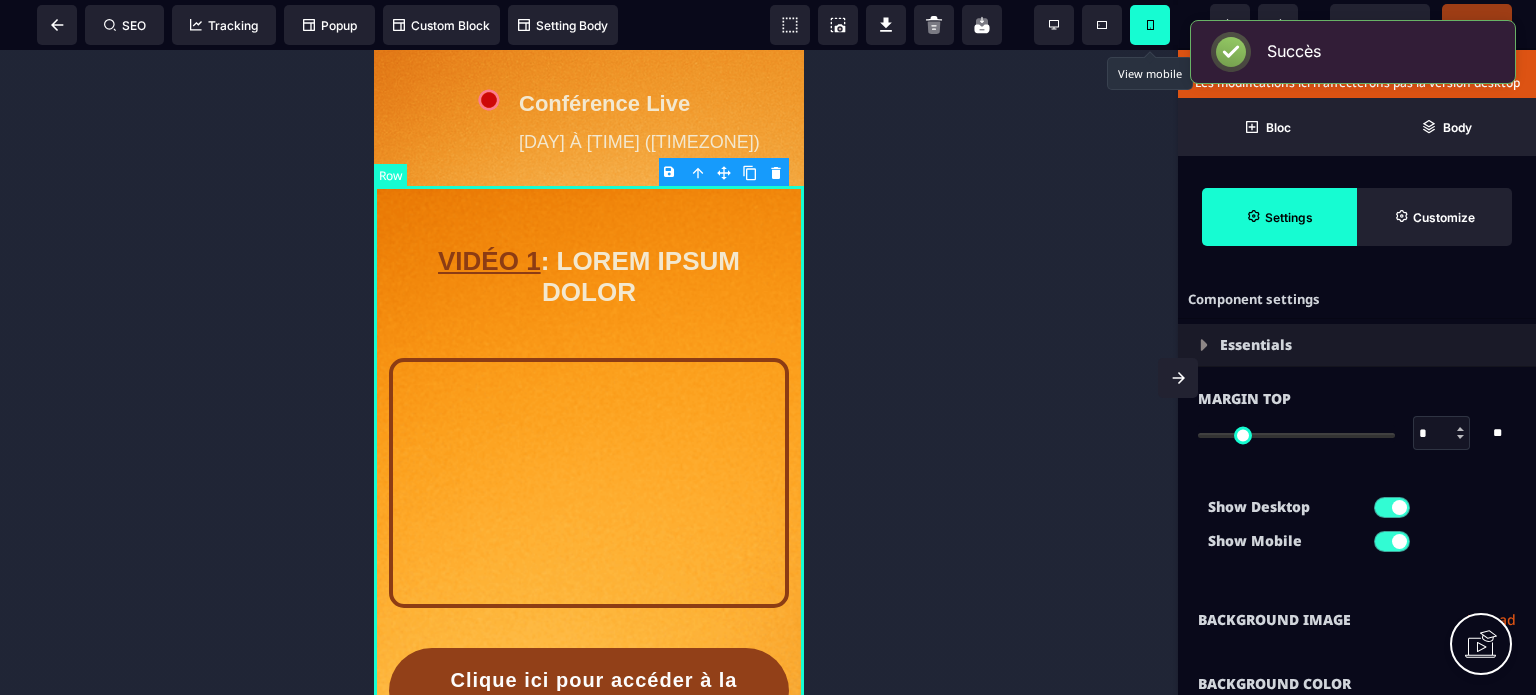 type on "***" 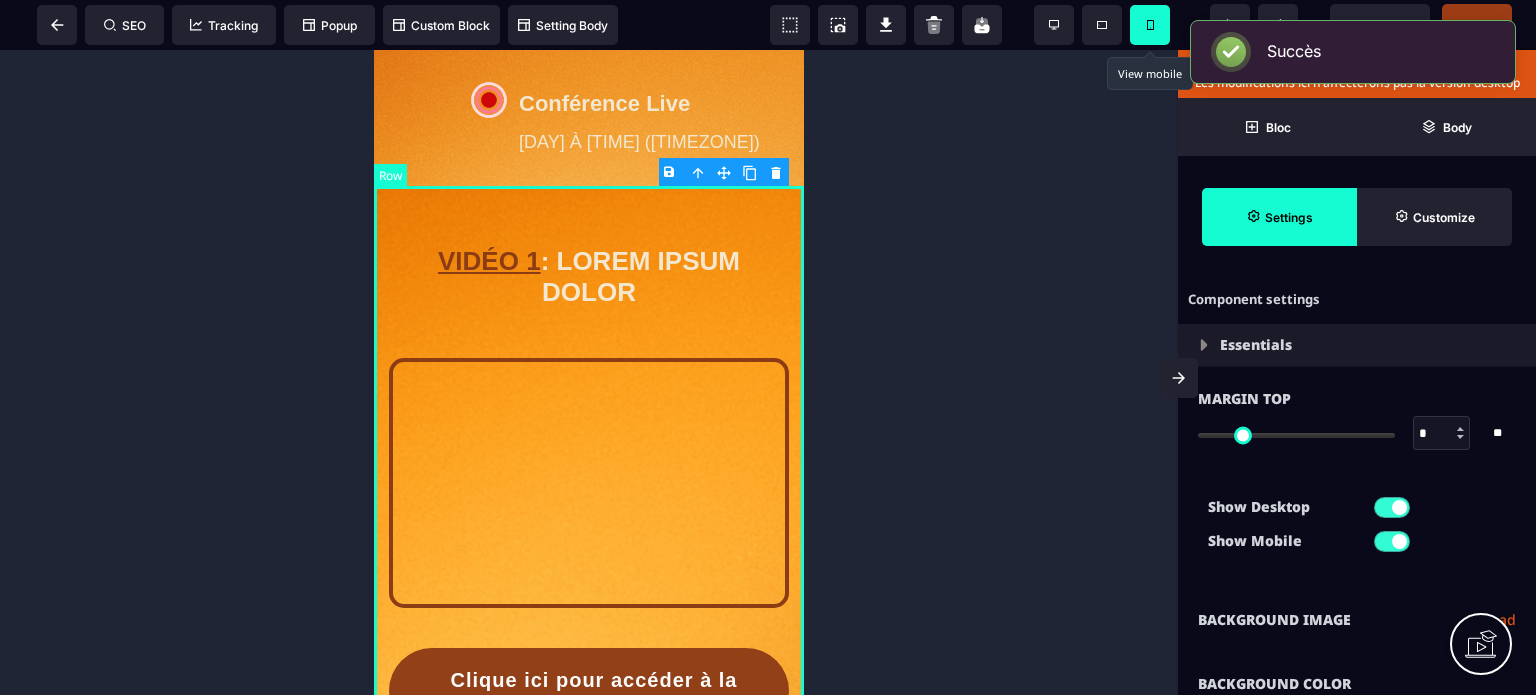 type on "*" 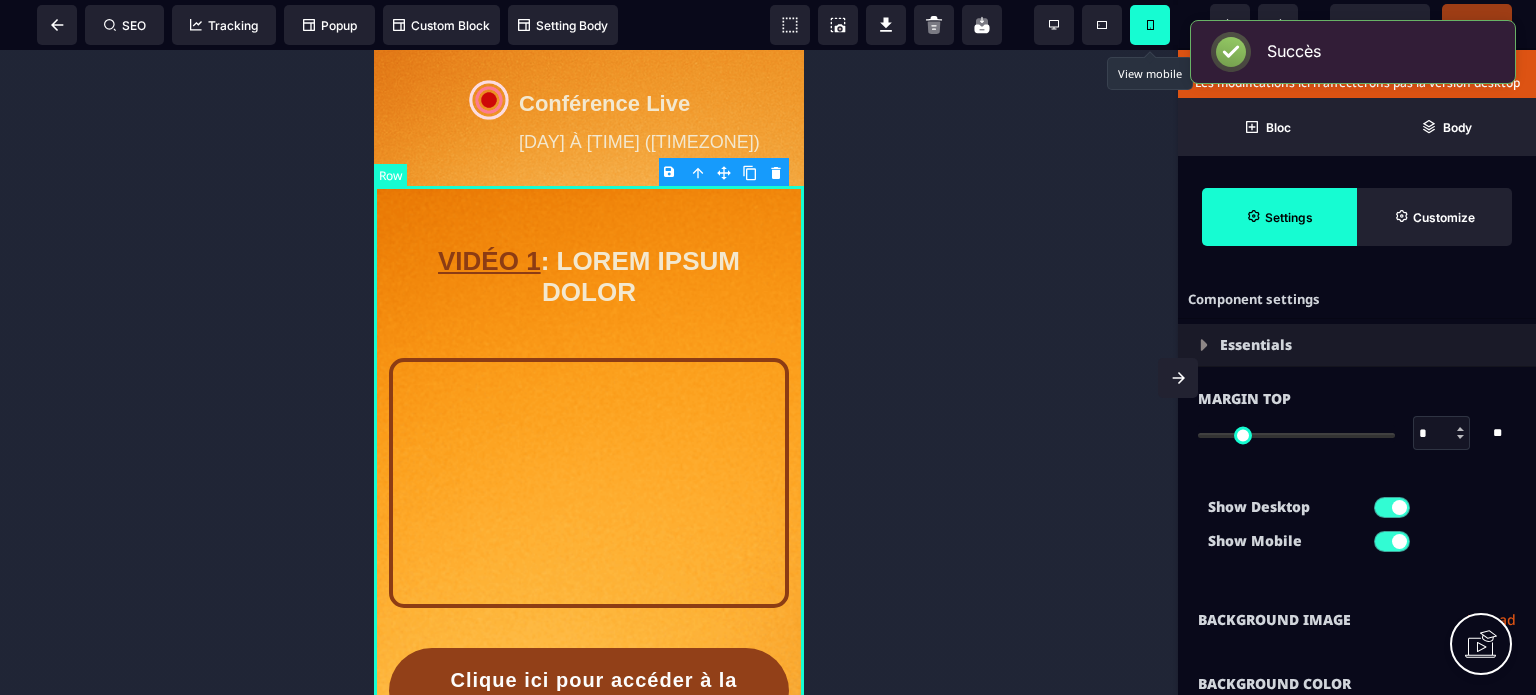 type on "*" 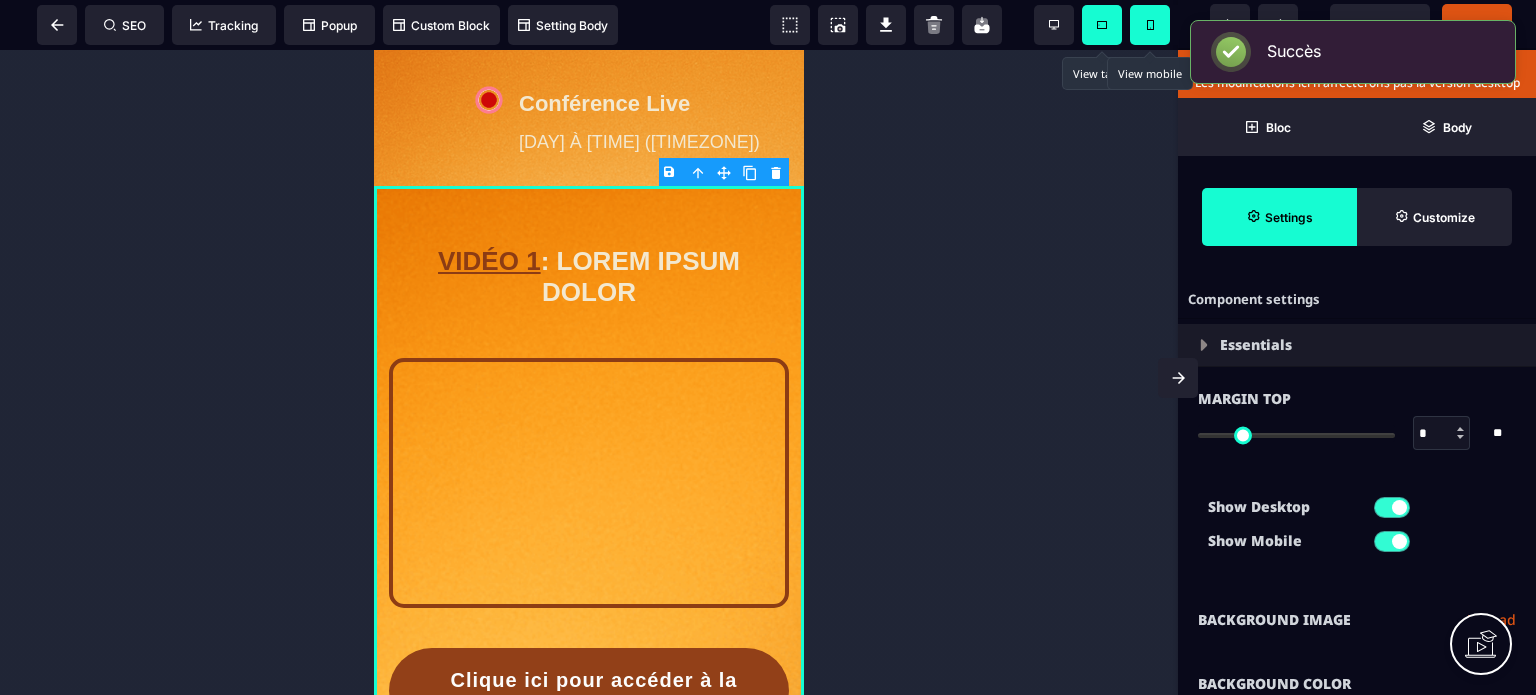 click at bounding box center (1102, 25) 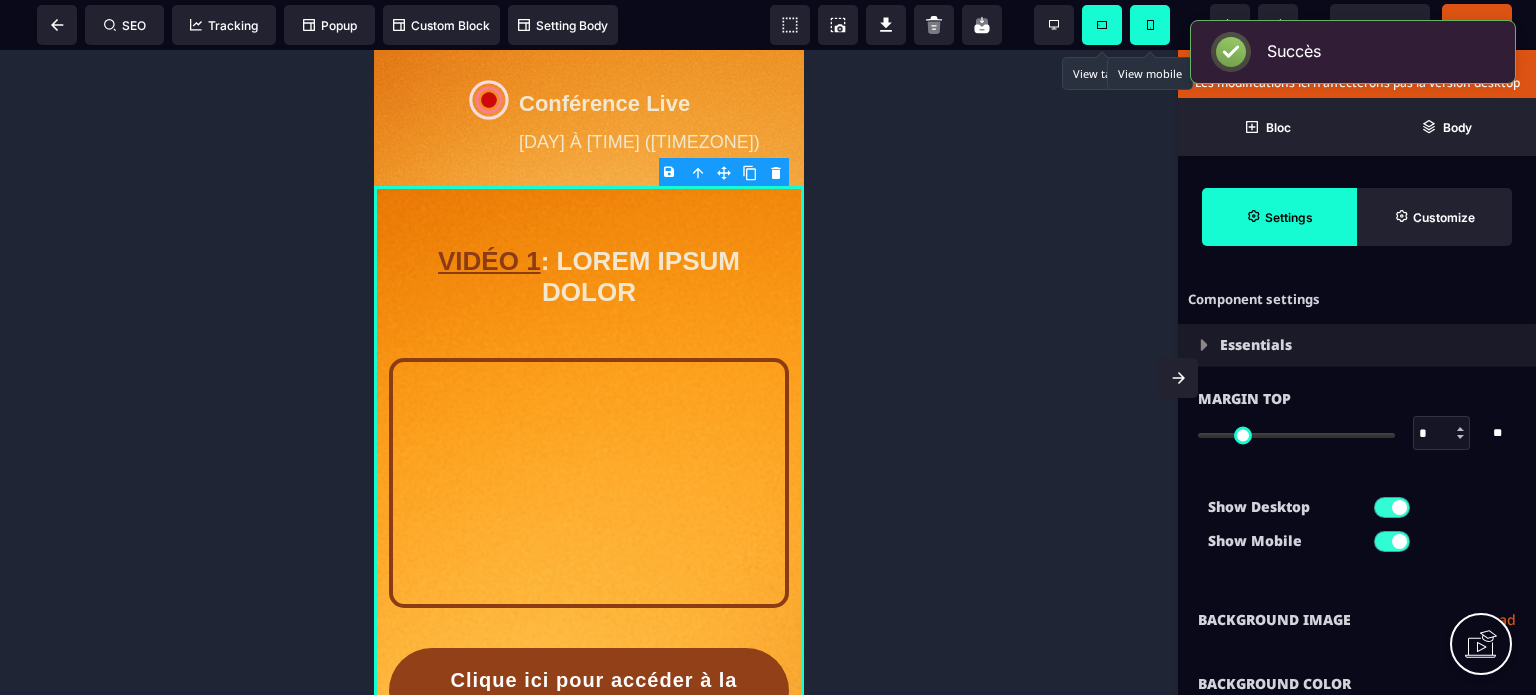 select on "*****" 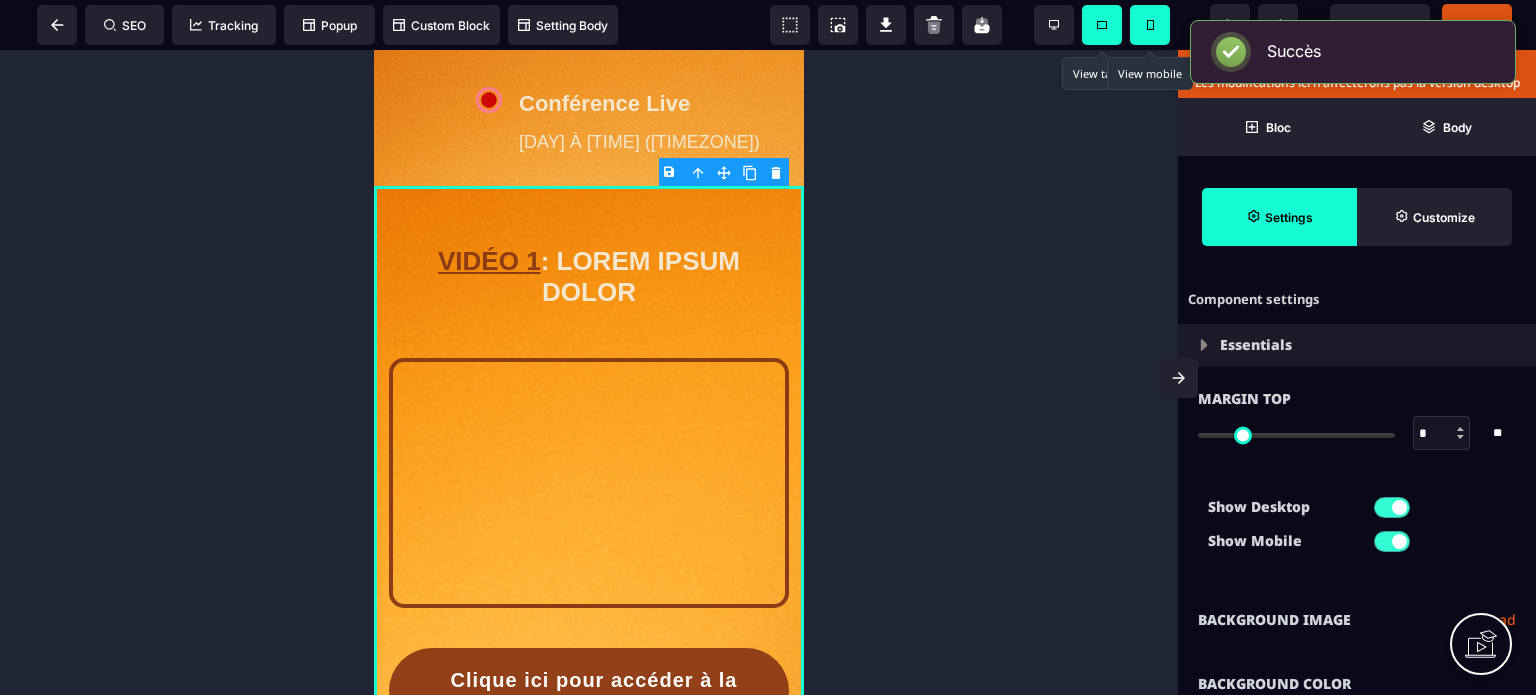 select on "*********" 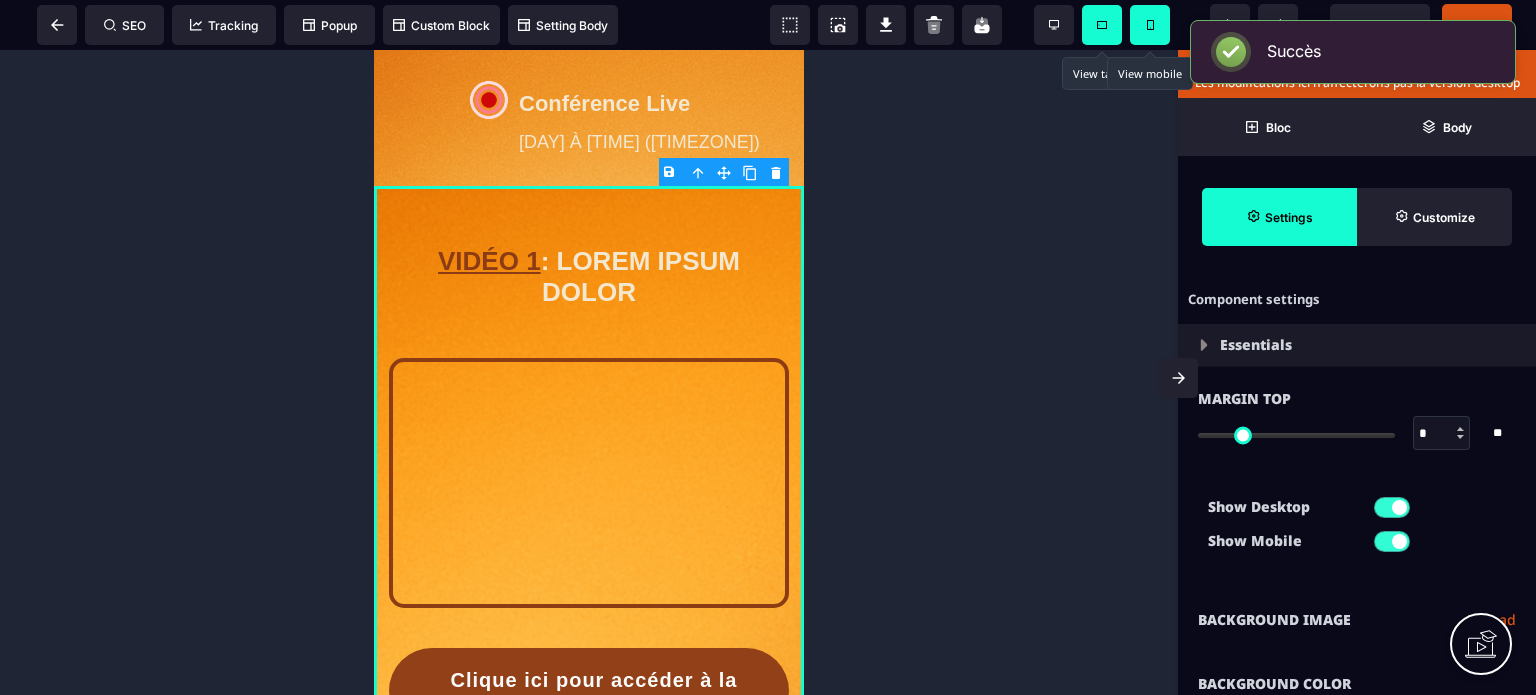 select on "**********" 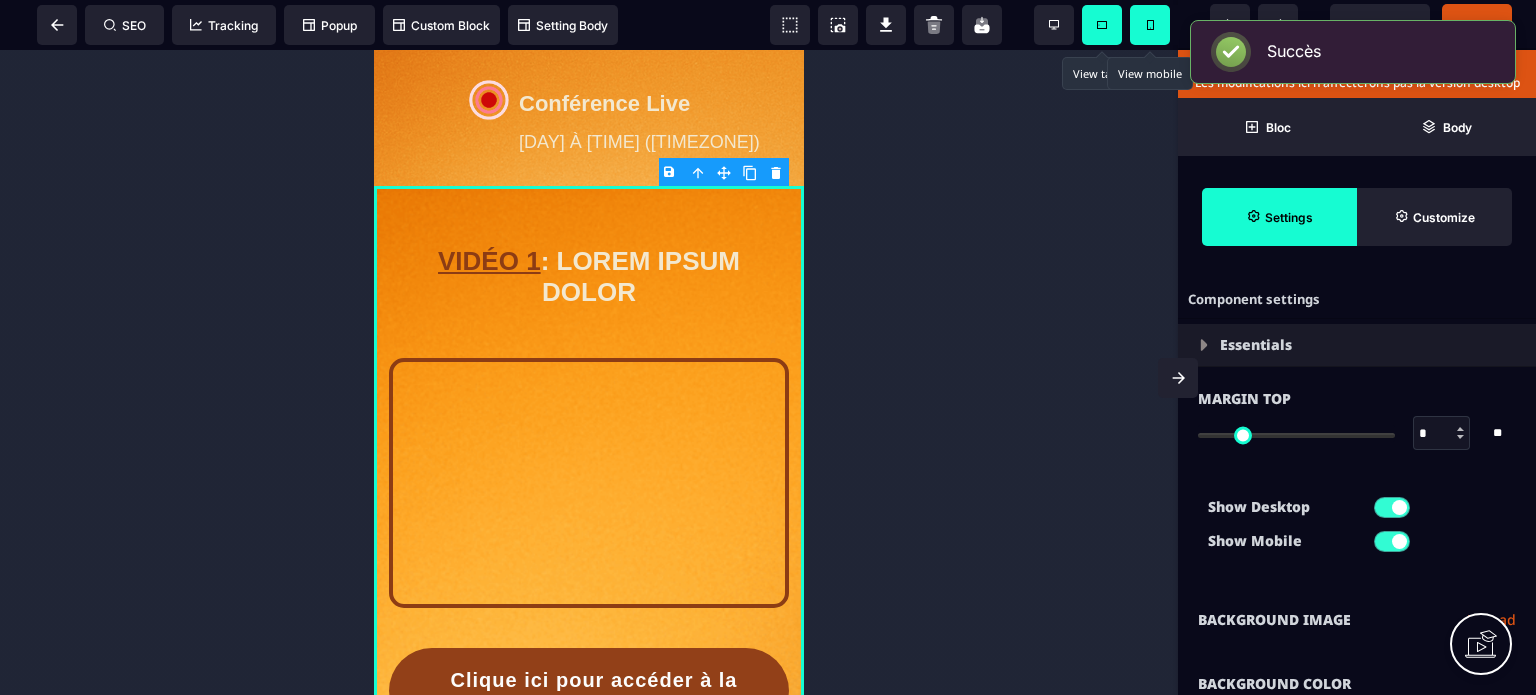 select on "*****" 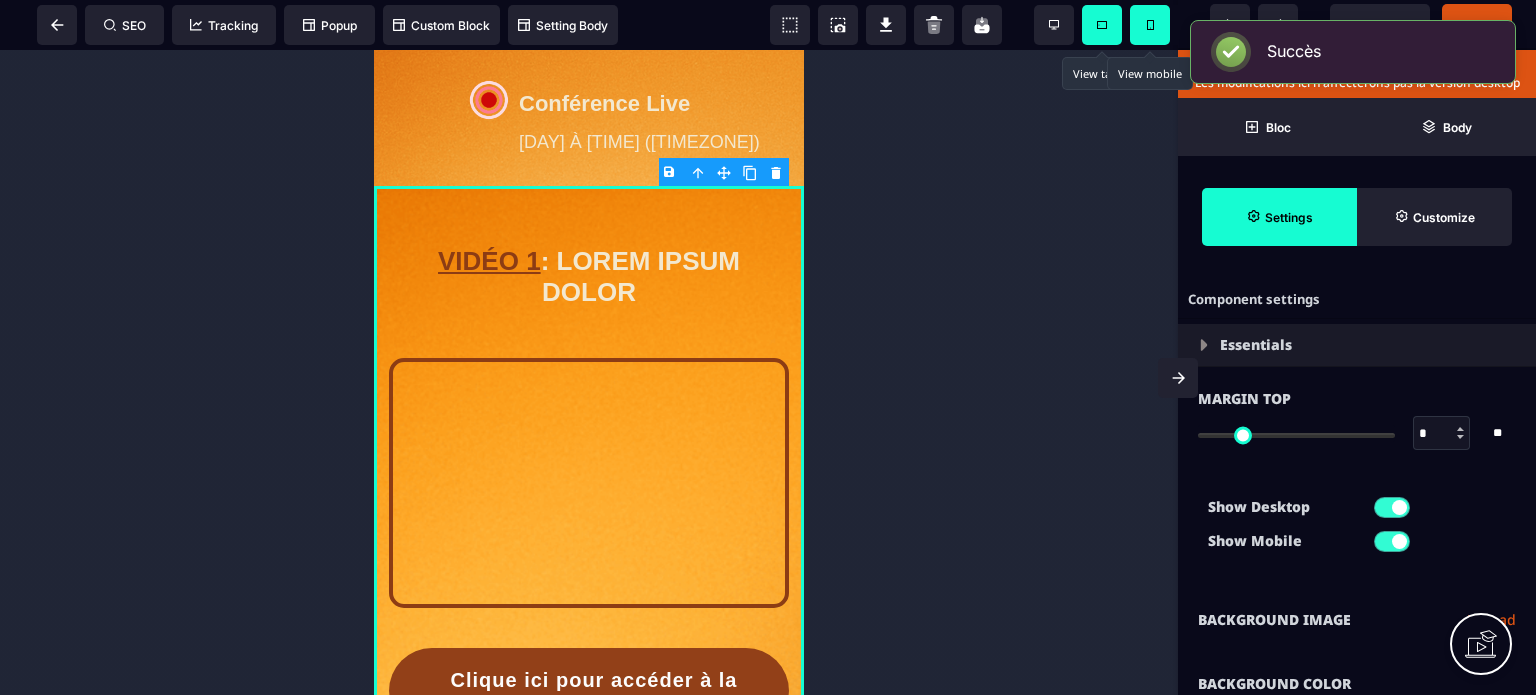 select on "*****" 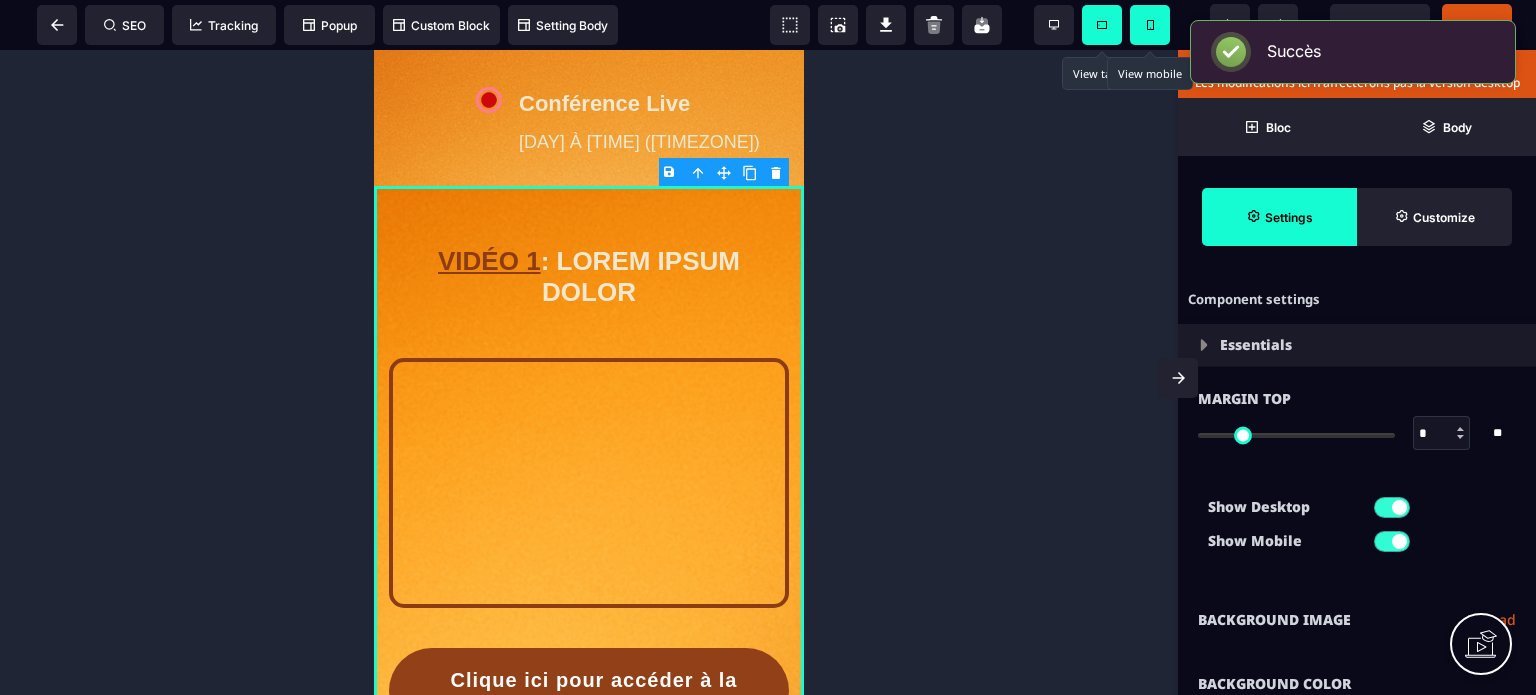 select on "*" 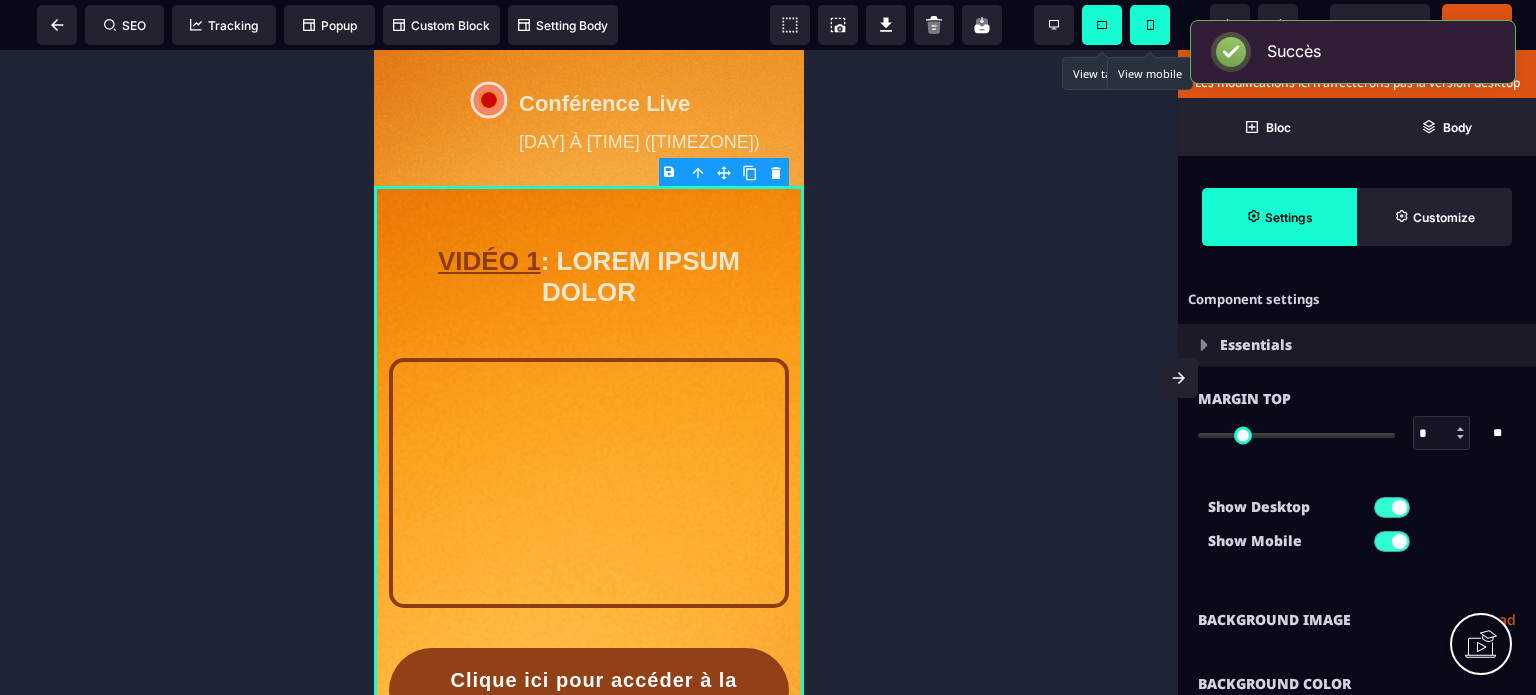 select on "**" 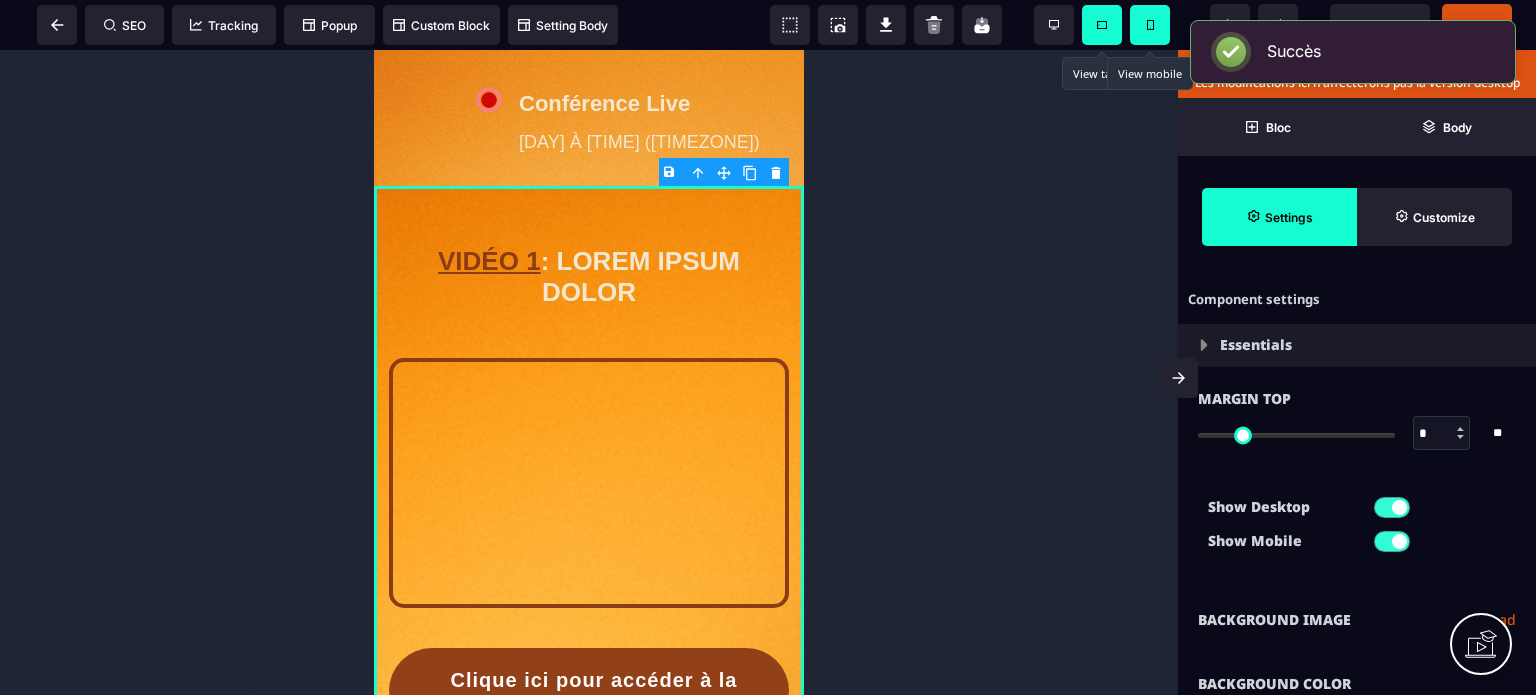 select on "**" 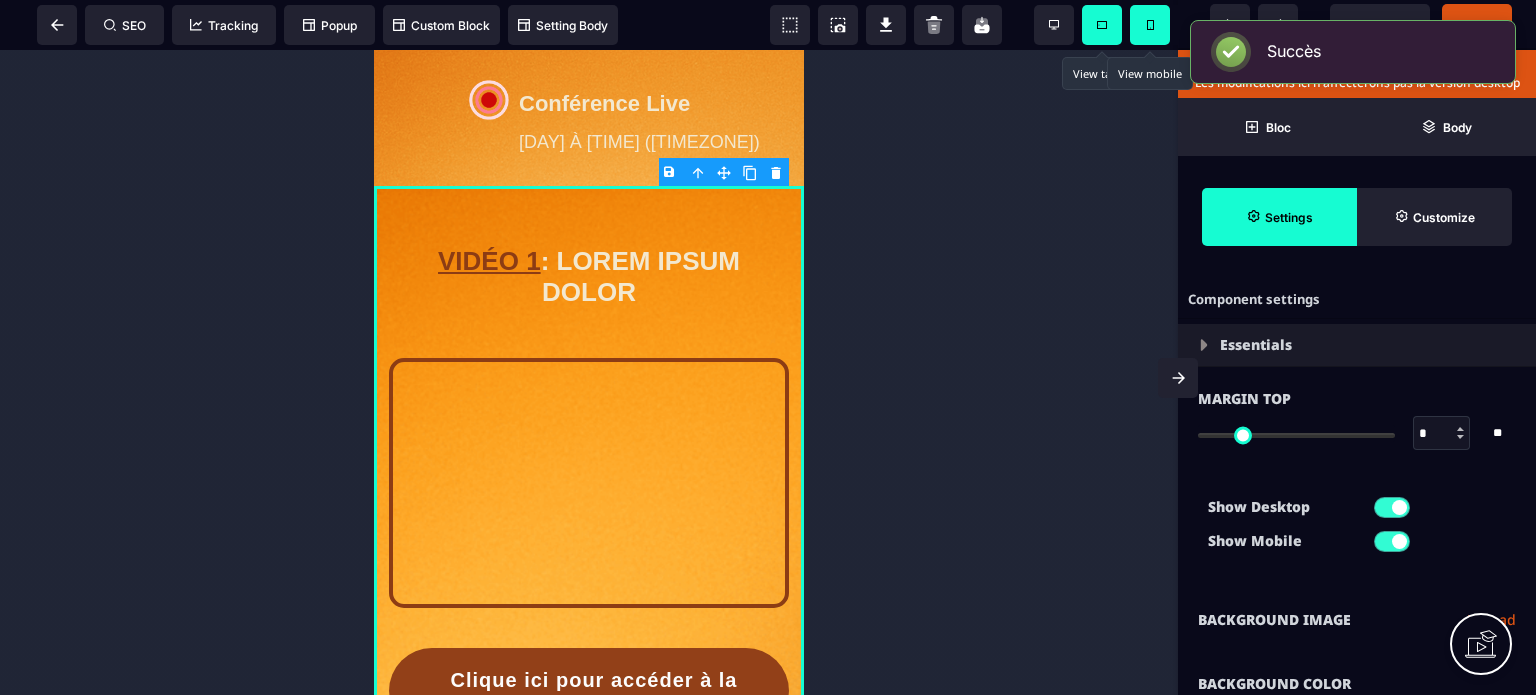 select on "**" 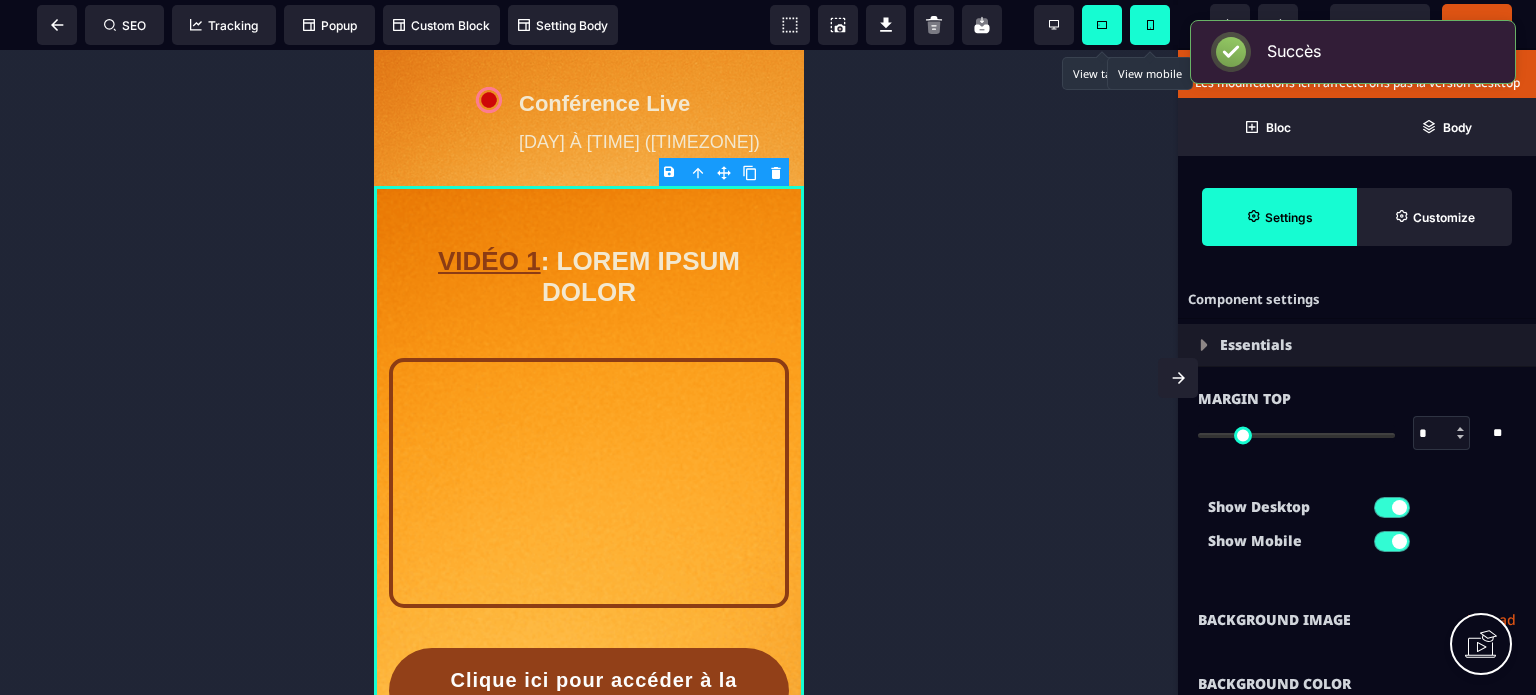 select on "**" 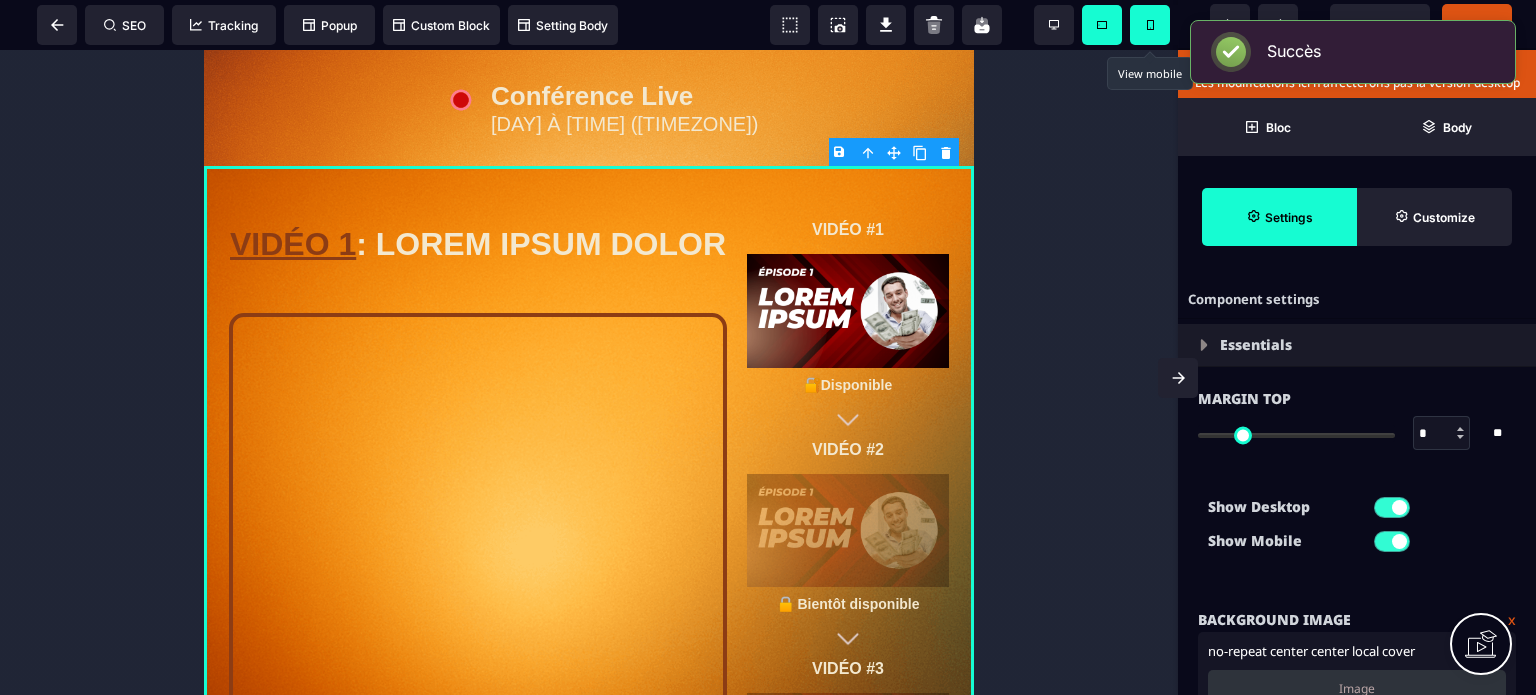 click on "Show Desktop
Show Mobile" at bounding box center (1357, 529) 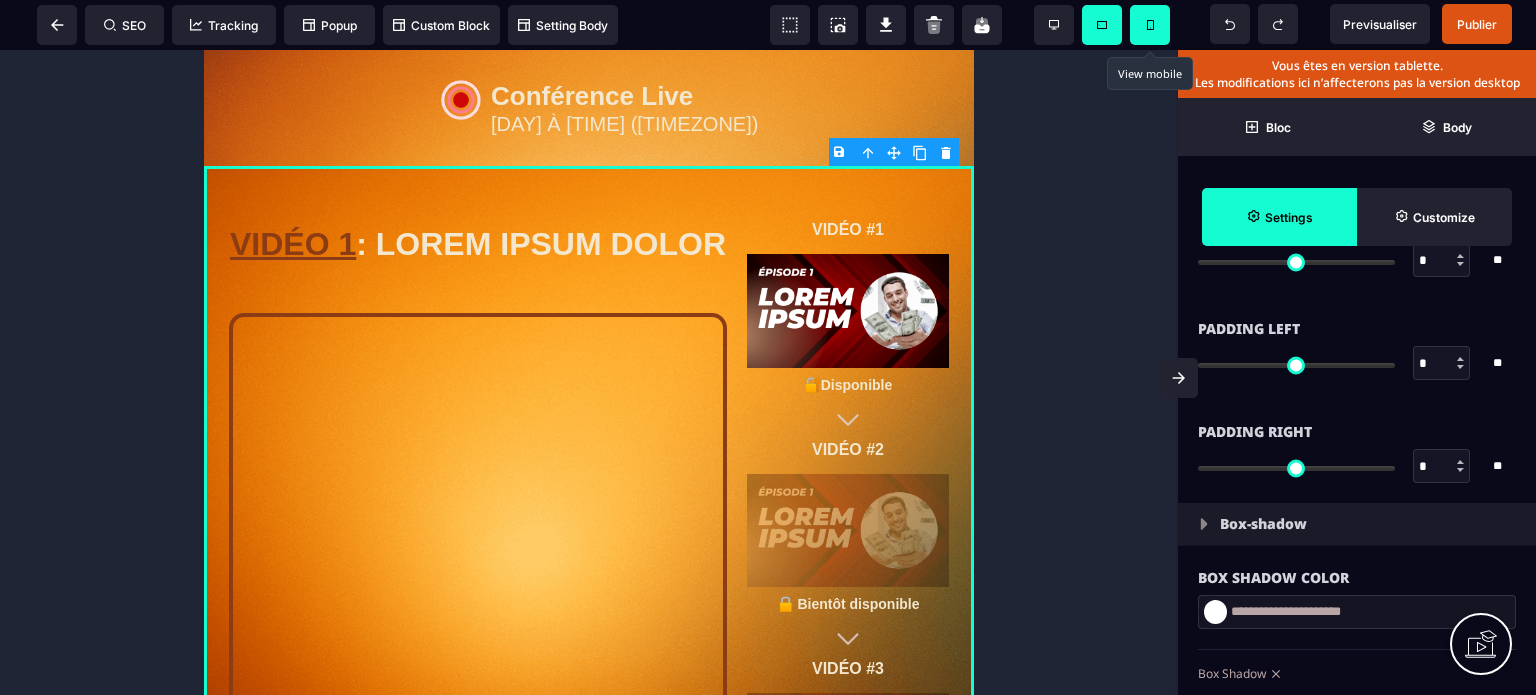 scroll, scrollTop: 2240, scrollLeft: 0, axis: vertical 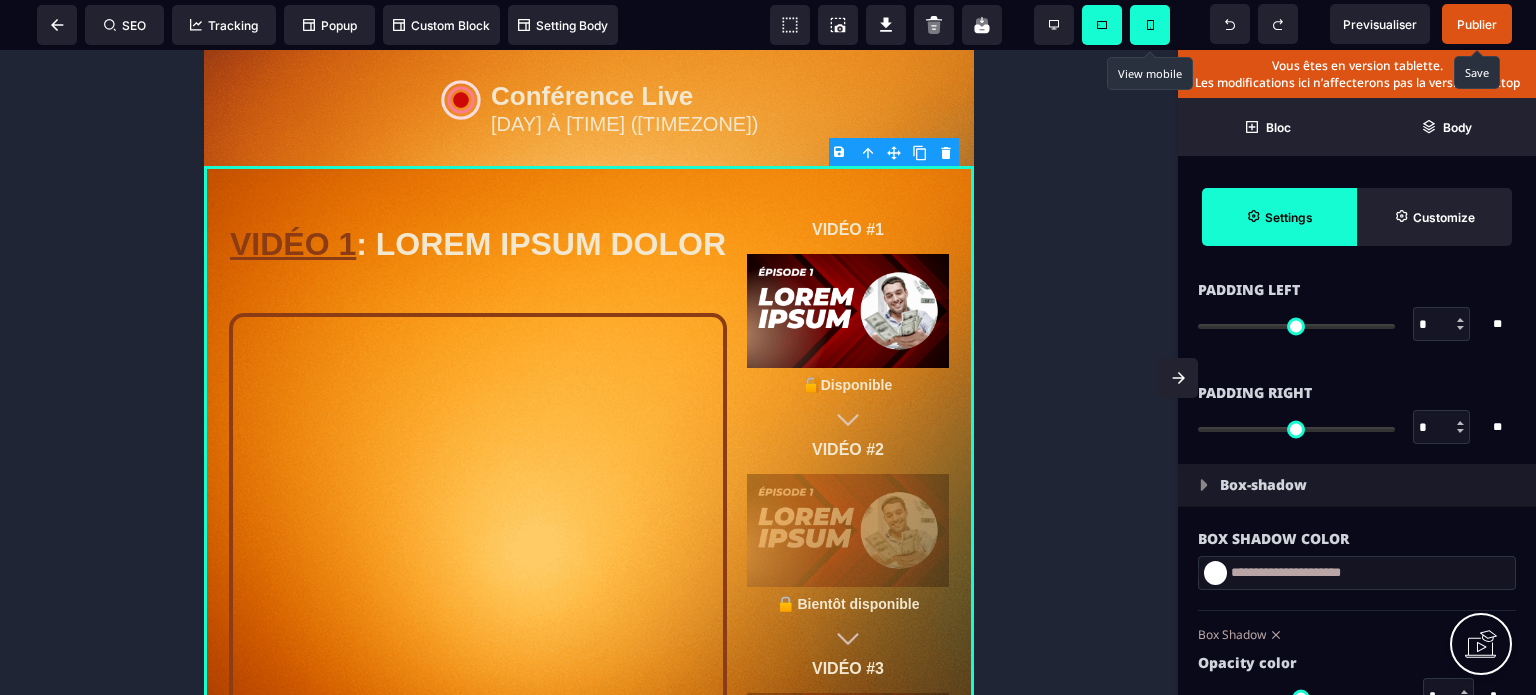 click on "Publier" at bounding box center [1477, 24] 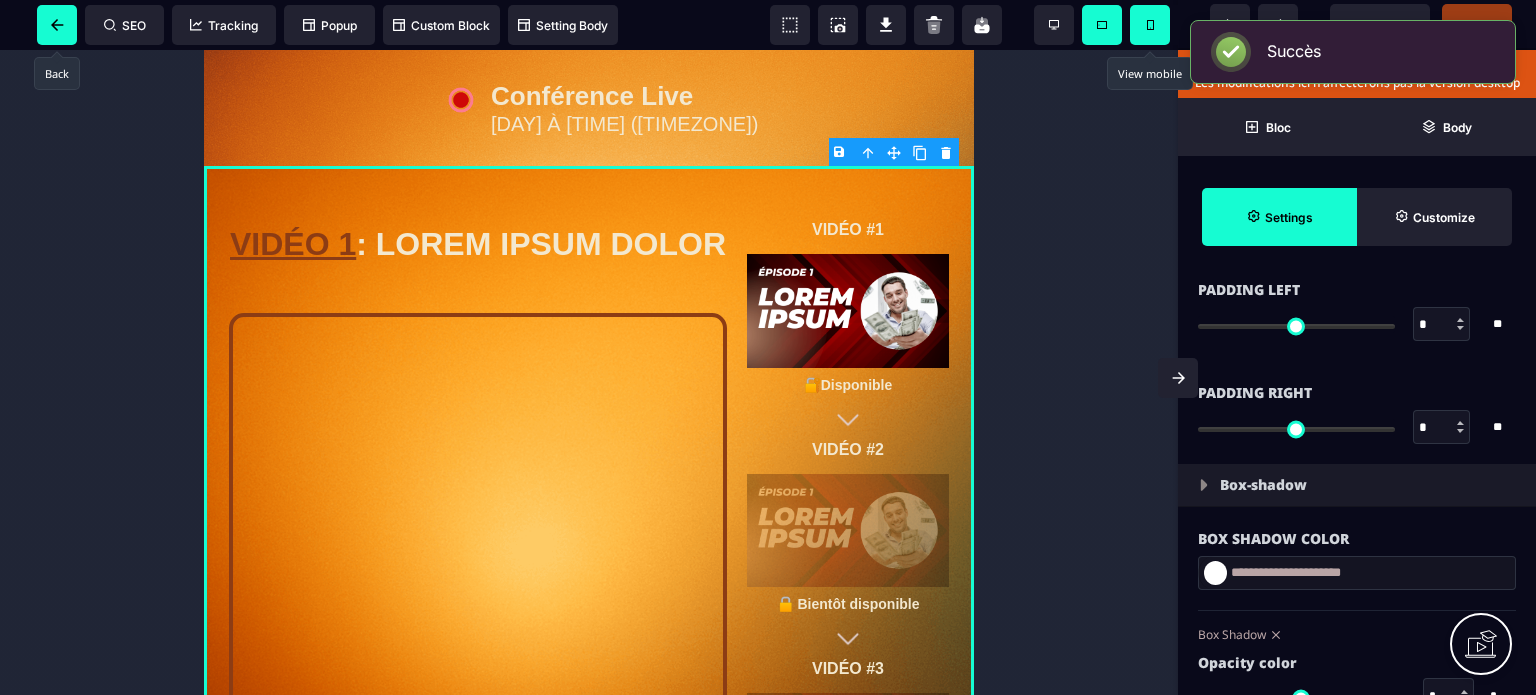 click at bounding box center [57, 25] 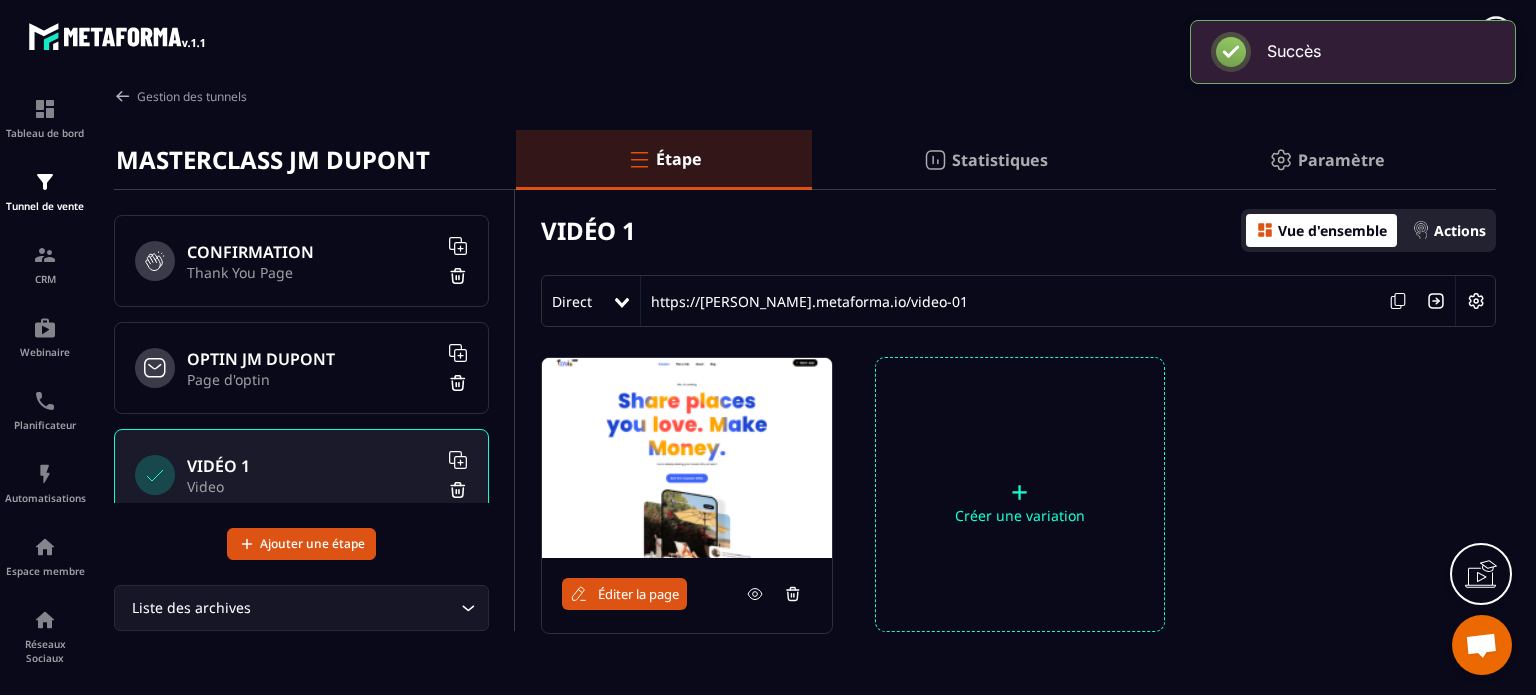 scroll, scrollTop: 138, scrollLeft: 0, axis: vertical 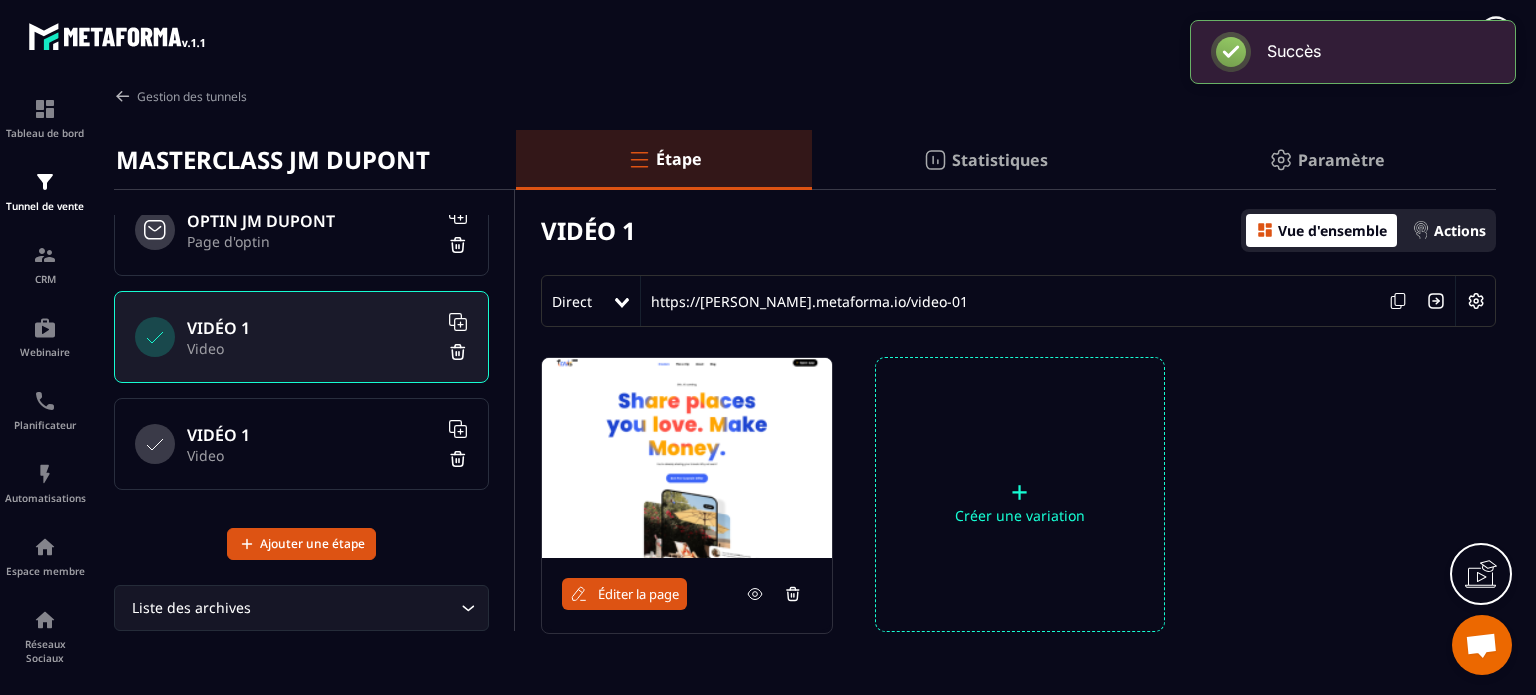 click on "Video" at bounding box center (312, 455) 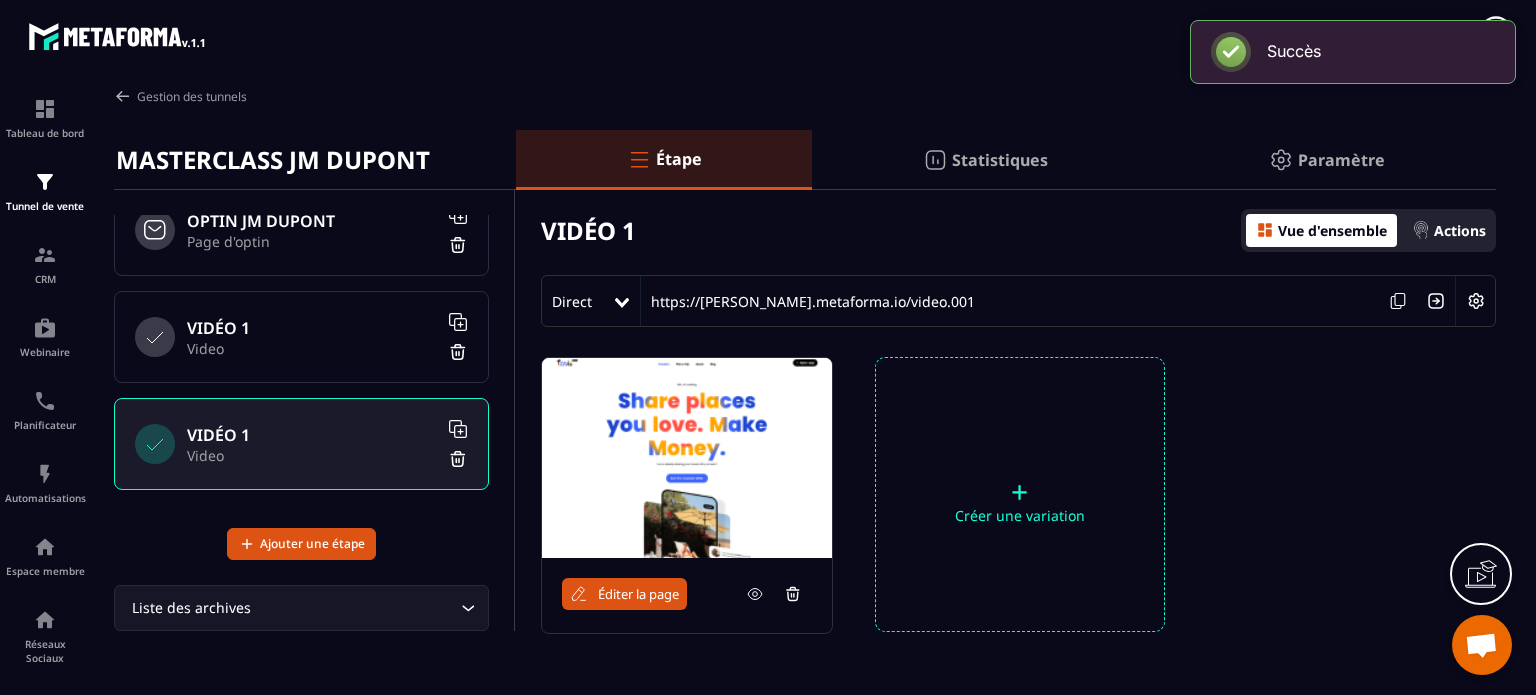 click at bounding box center [1476, 301] 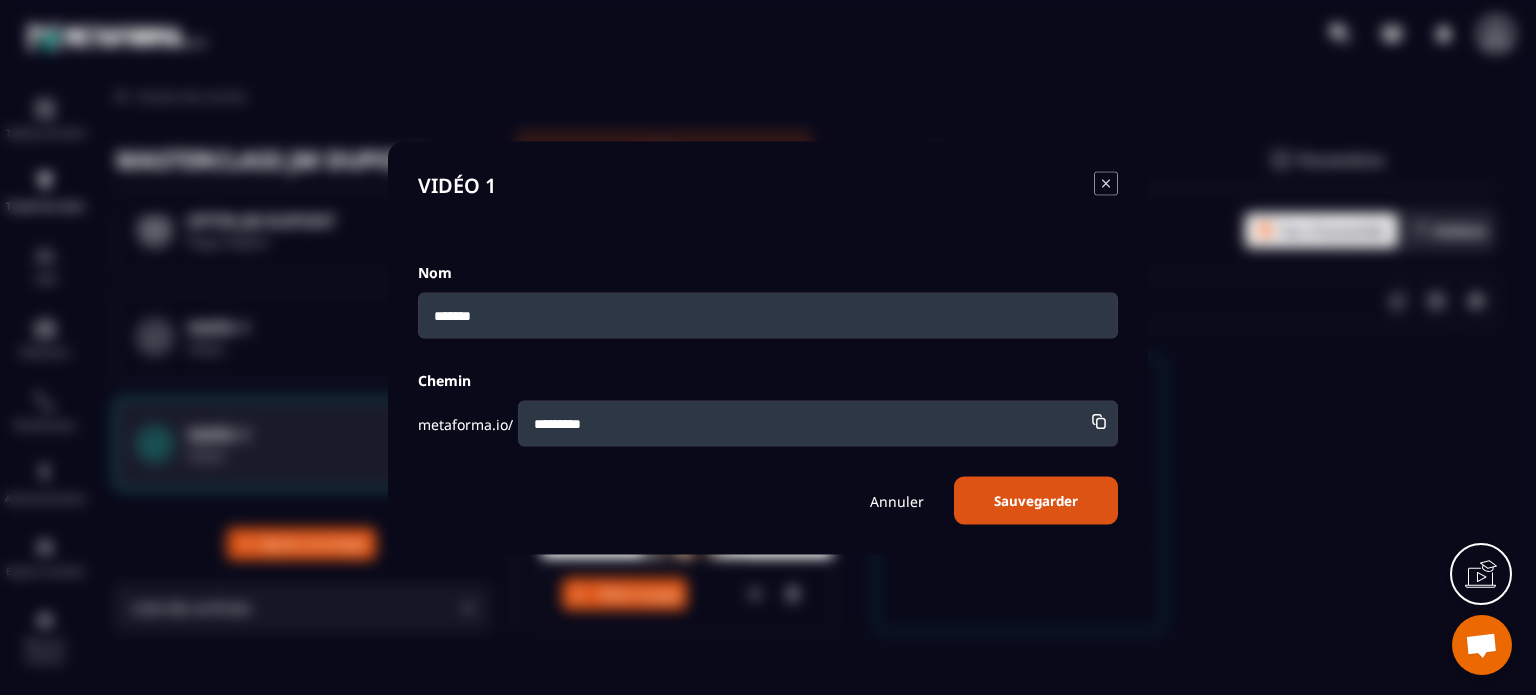 click on "*******" at bounding box center [768, 315] 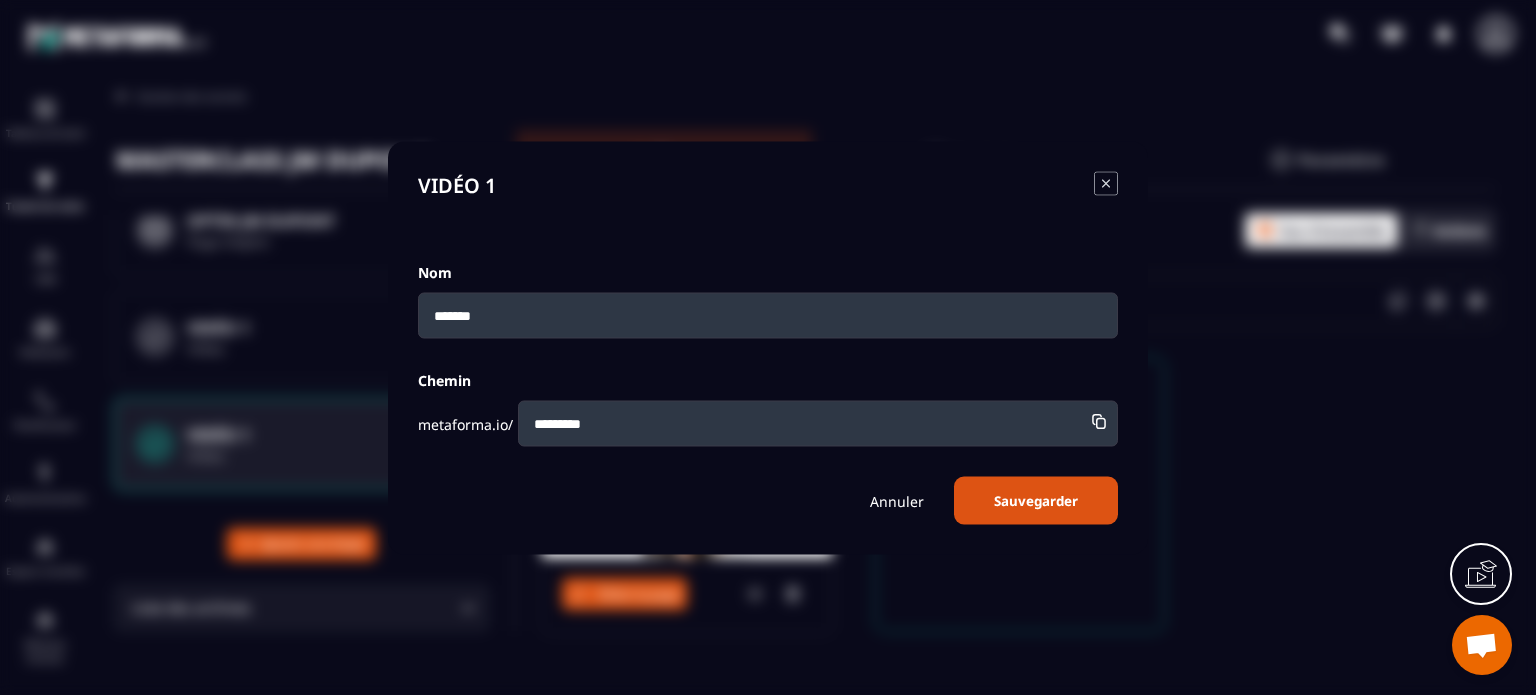 type on "*******" 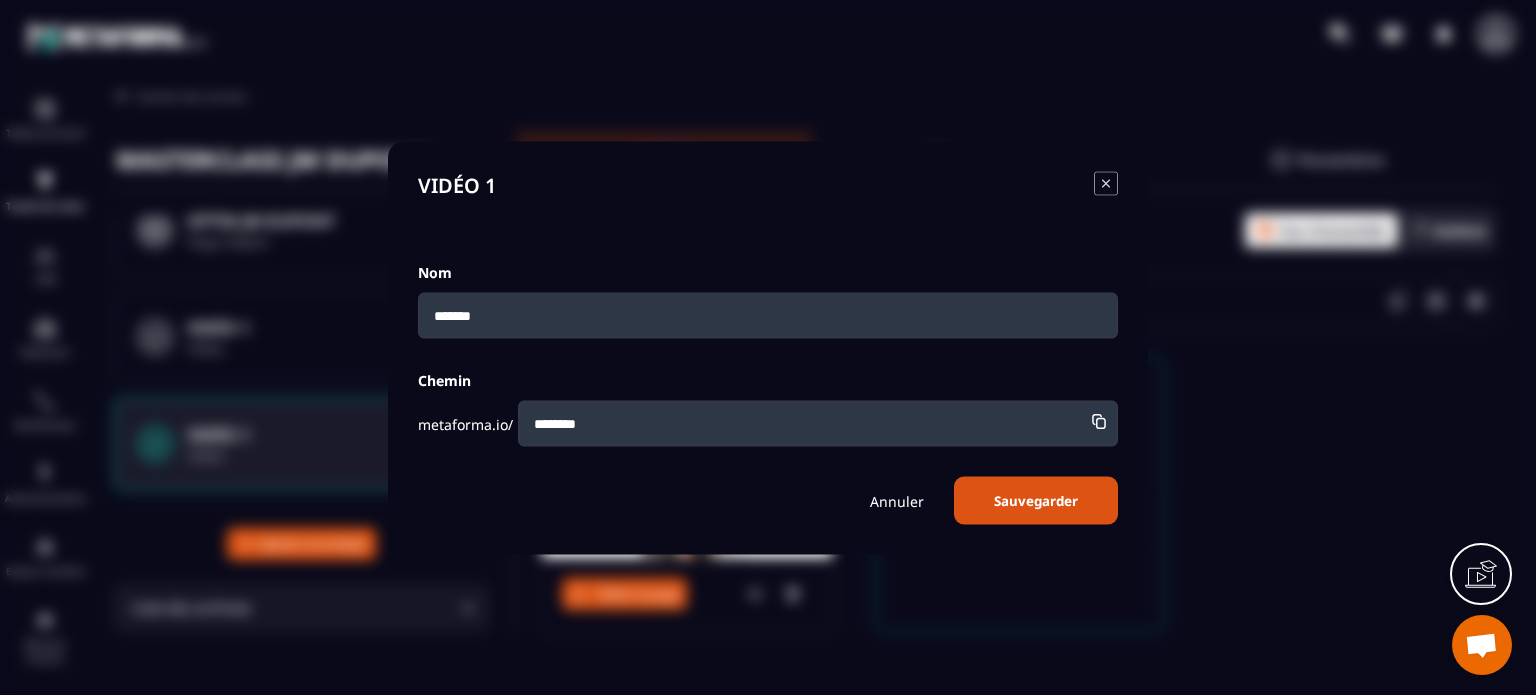 type on "********" 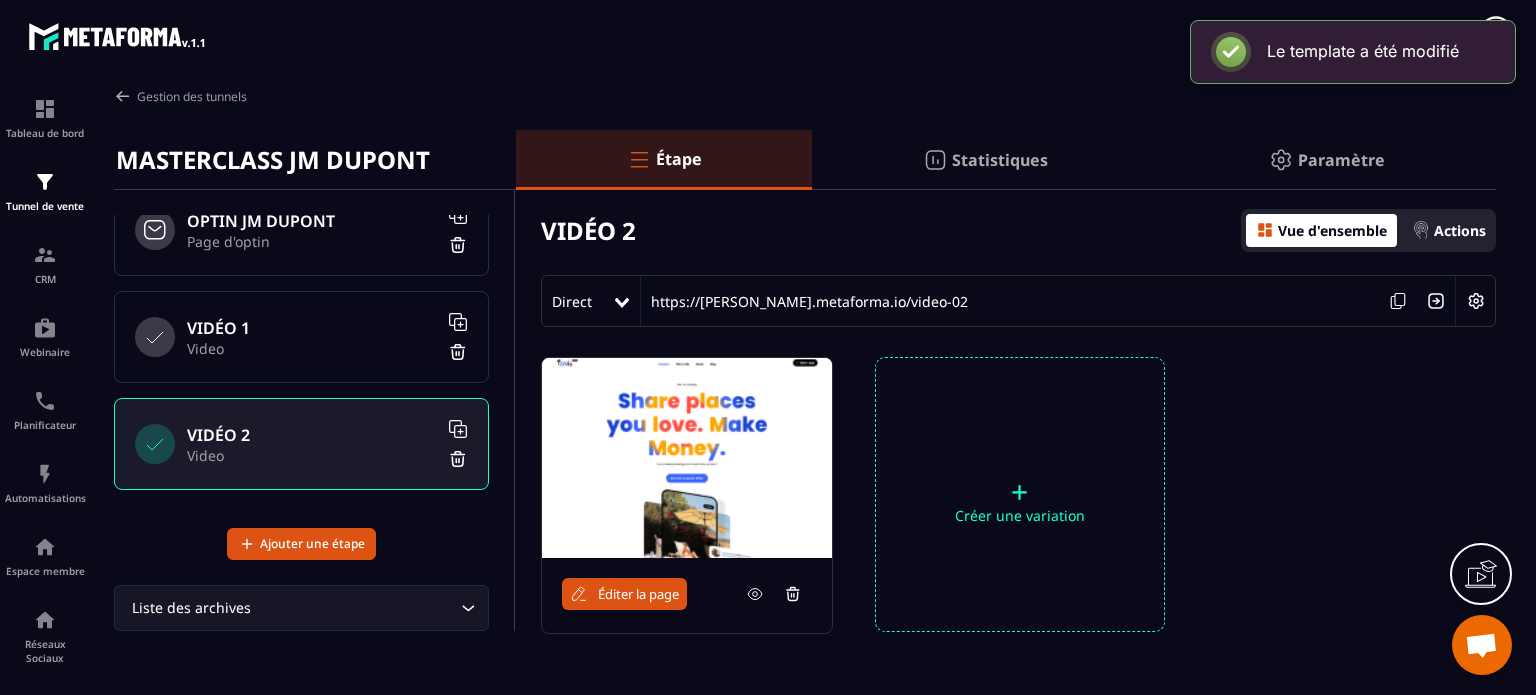 click on "Éditer la page" at bounding box center (638, 594) 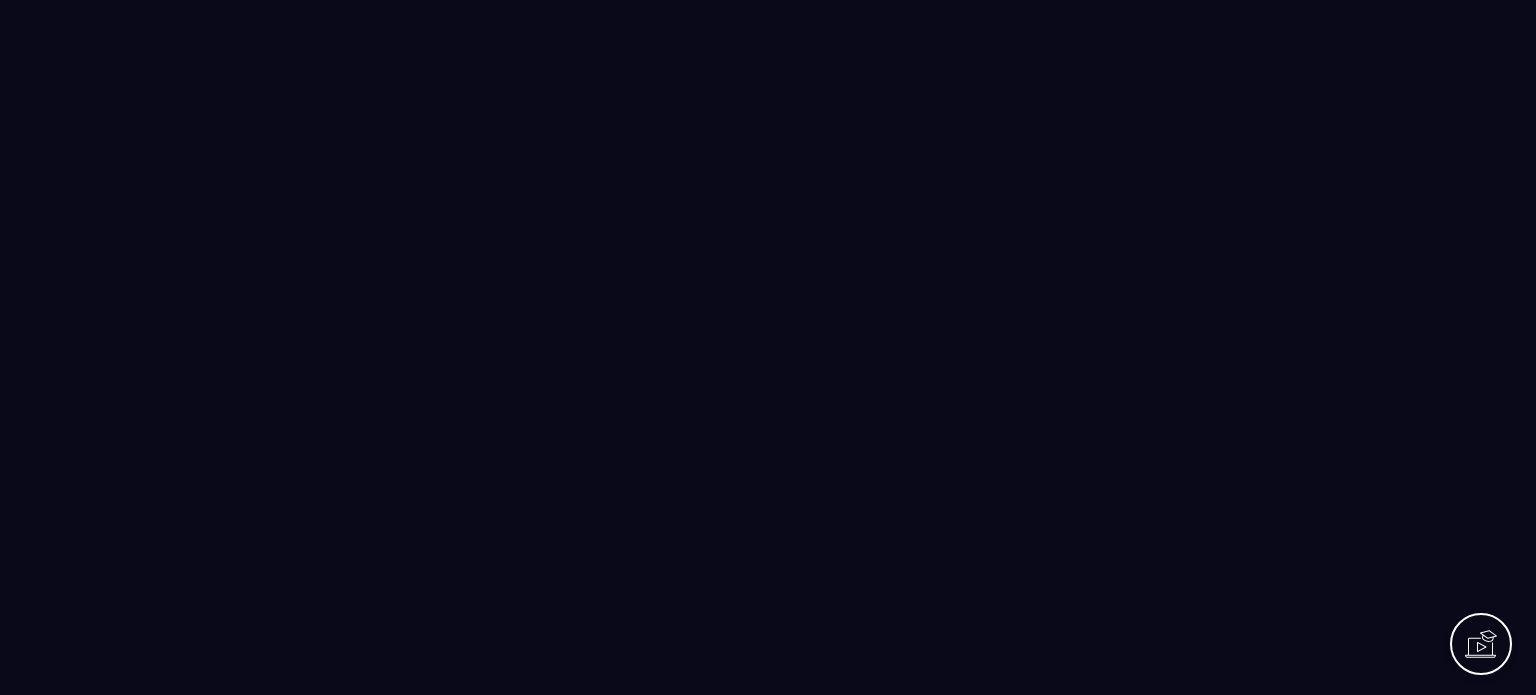 scroll, scrollTop: 0, scrollLeft: 0, axis: both 